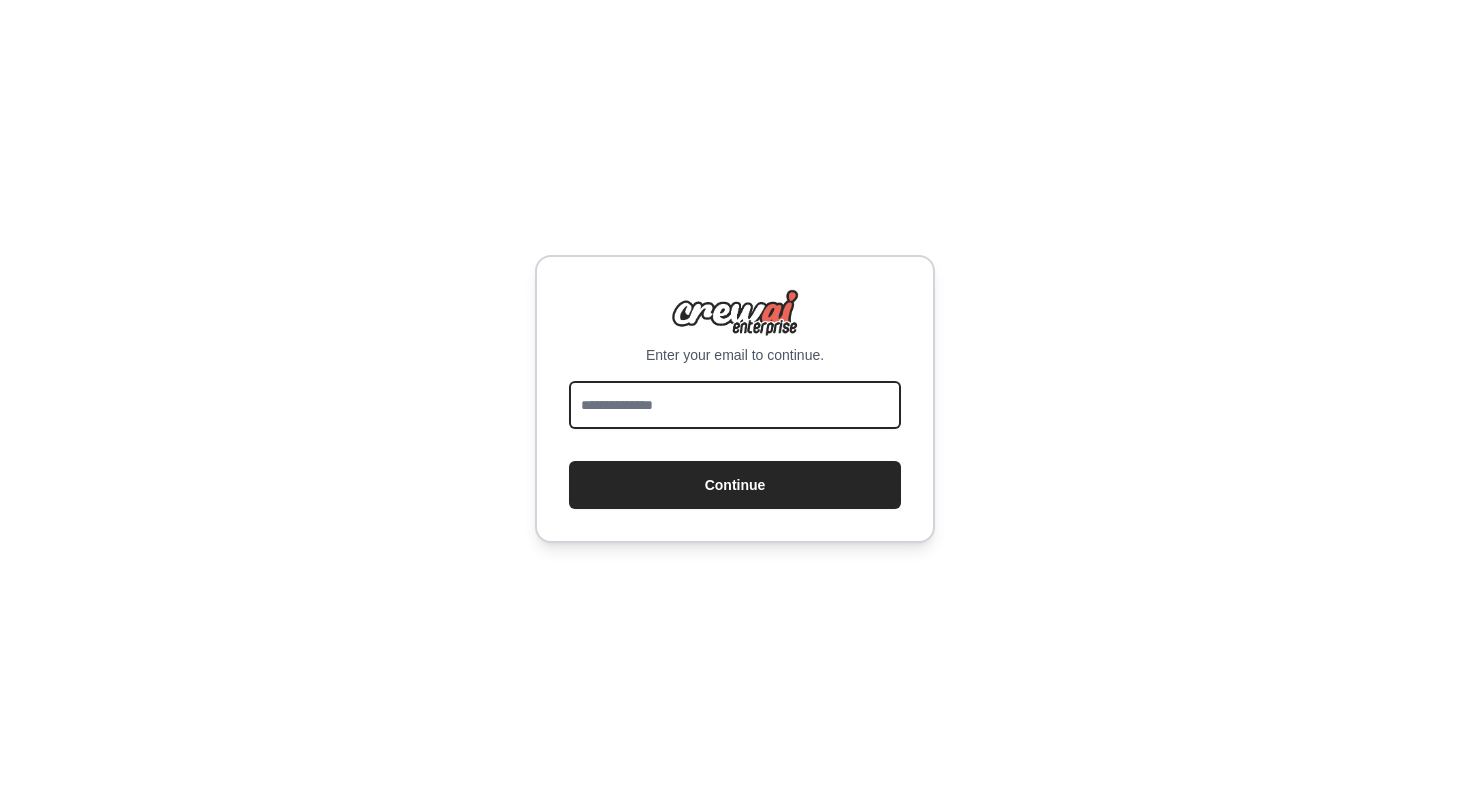 scroll, scrollTop: 0, scrollLeft: 0, axis: both 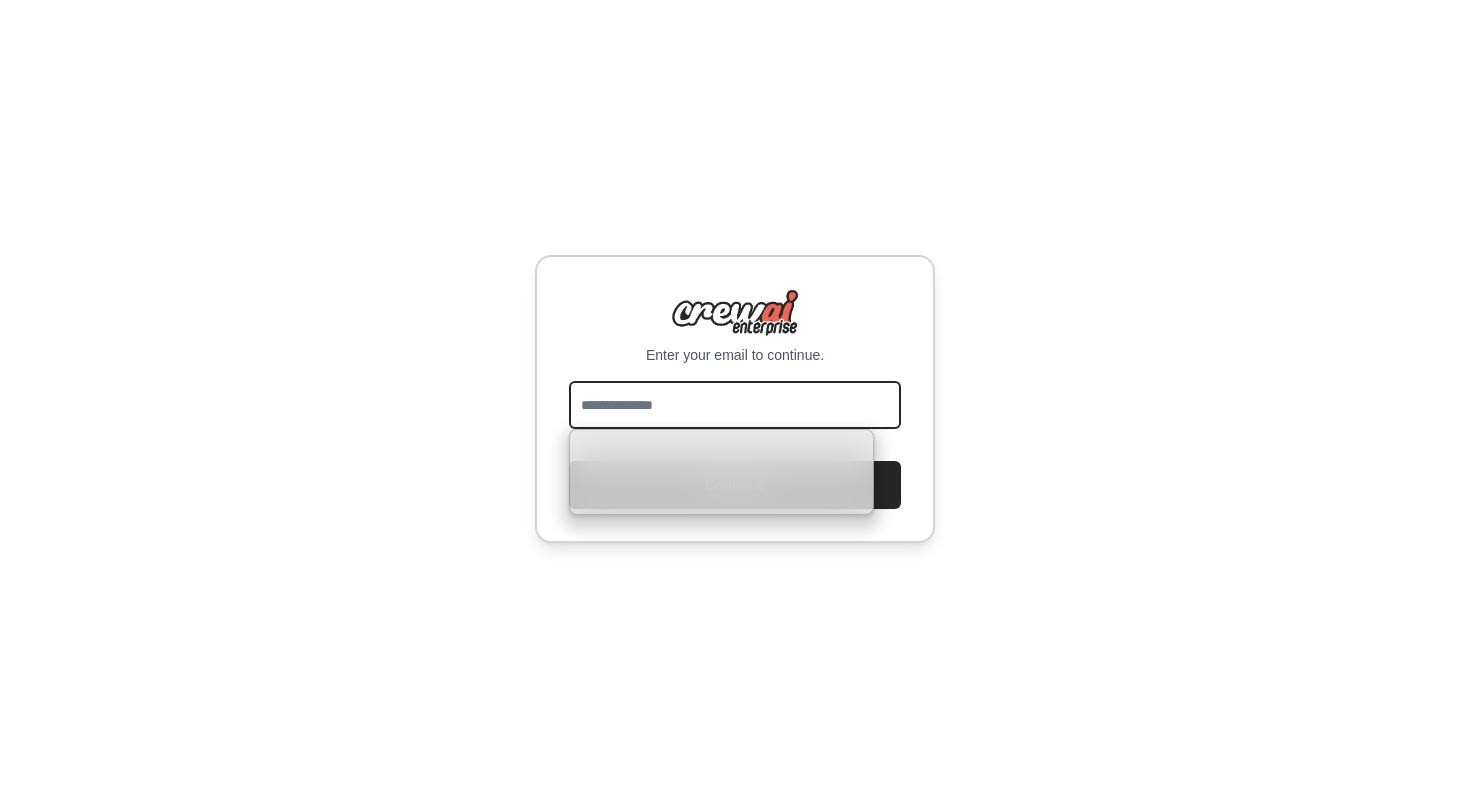 click at bounding box center [735, 405] 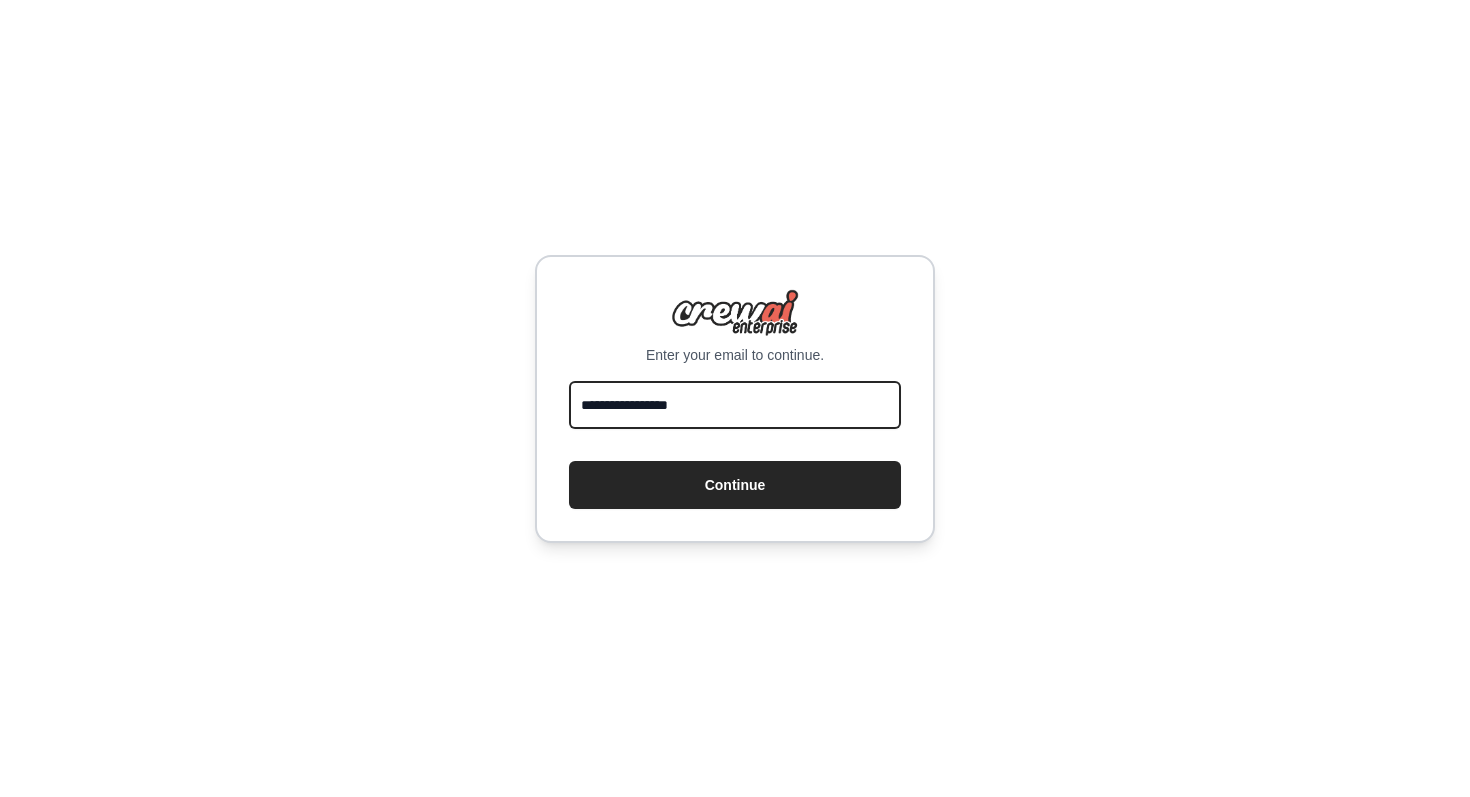 type on "**********" 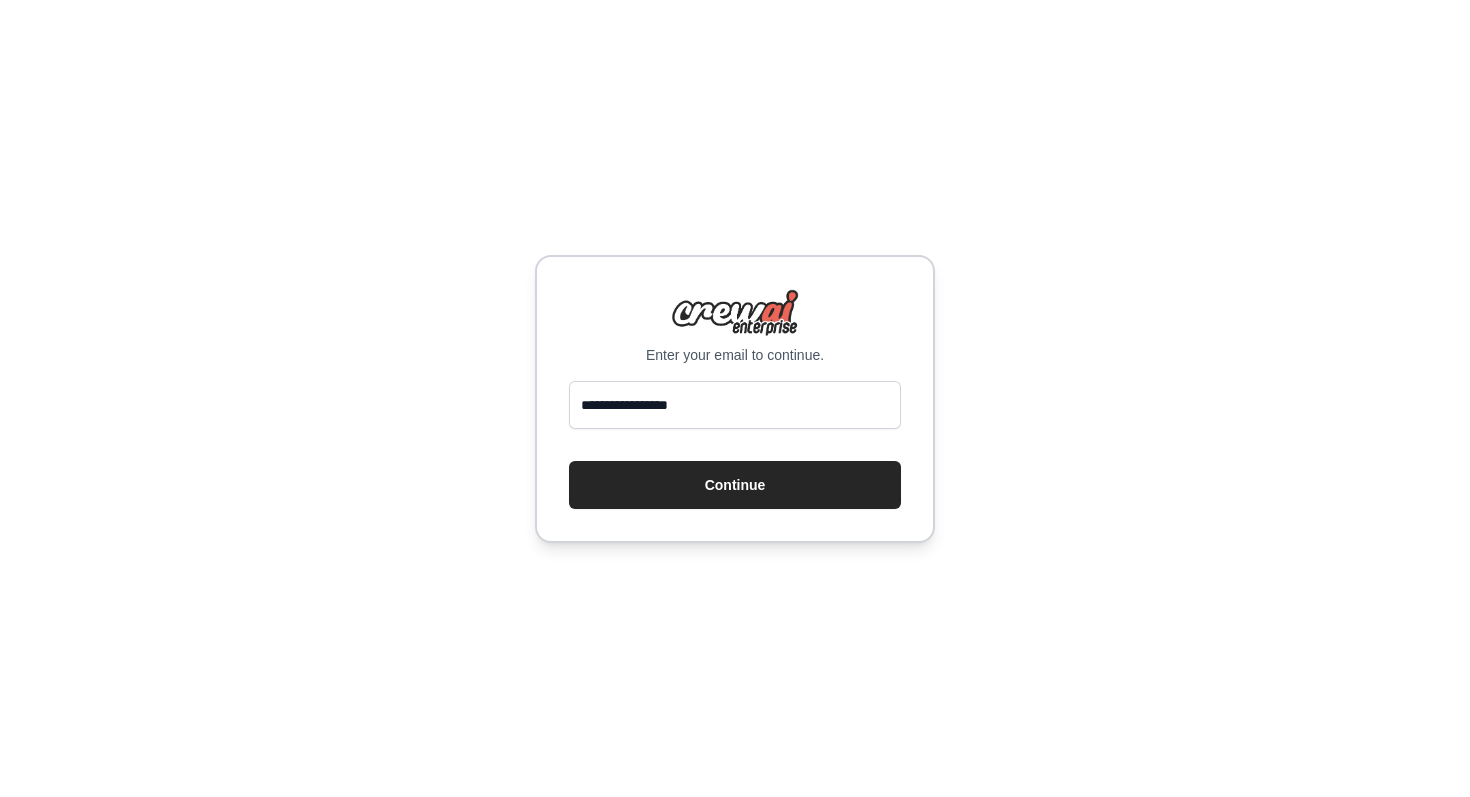 click on "**********" at bounding box center (735, 445) 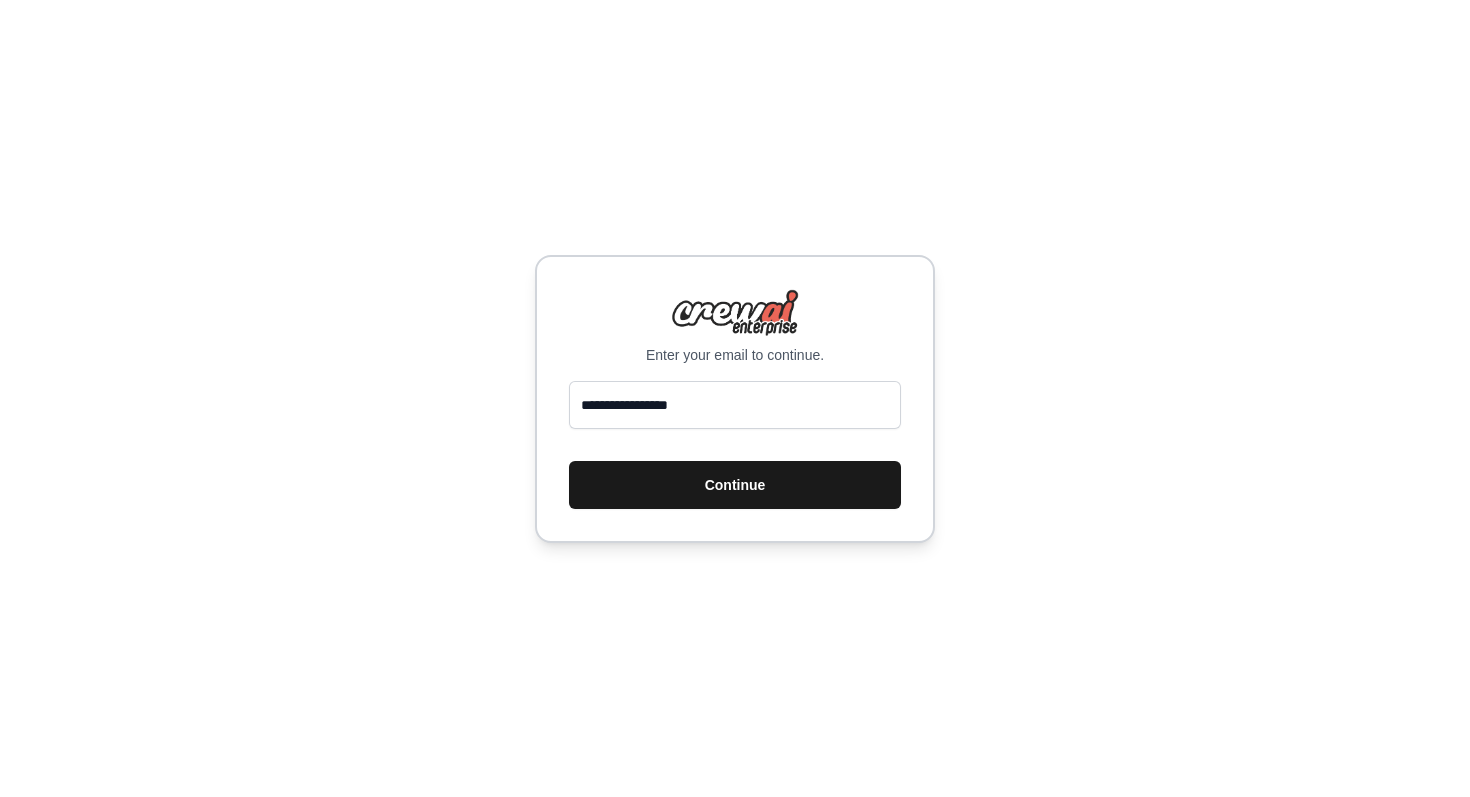 click on "Continue" at bounding box center [735, 485] 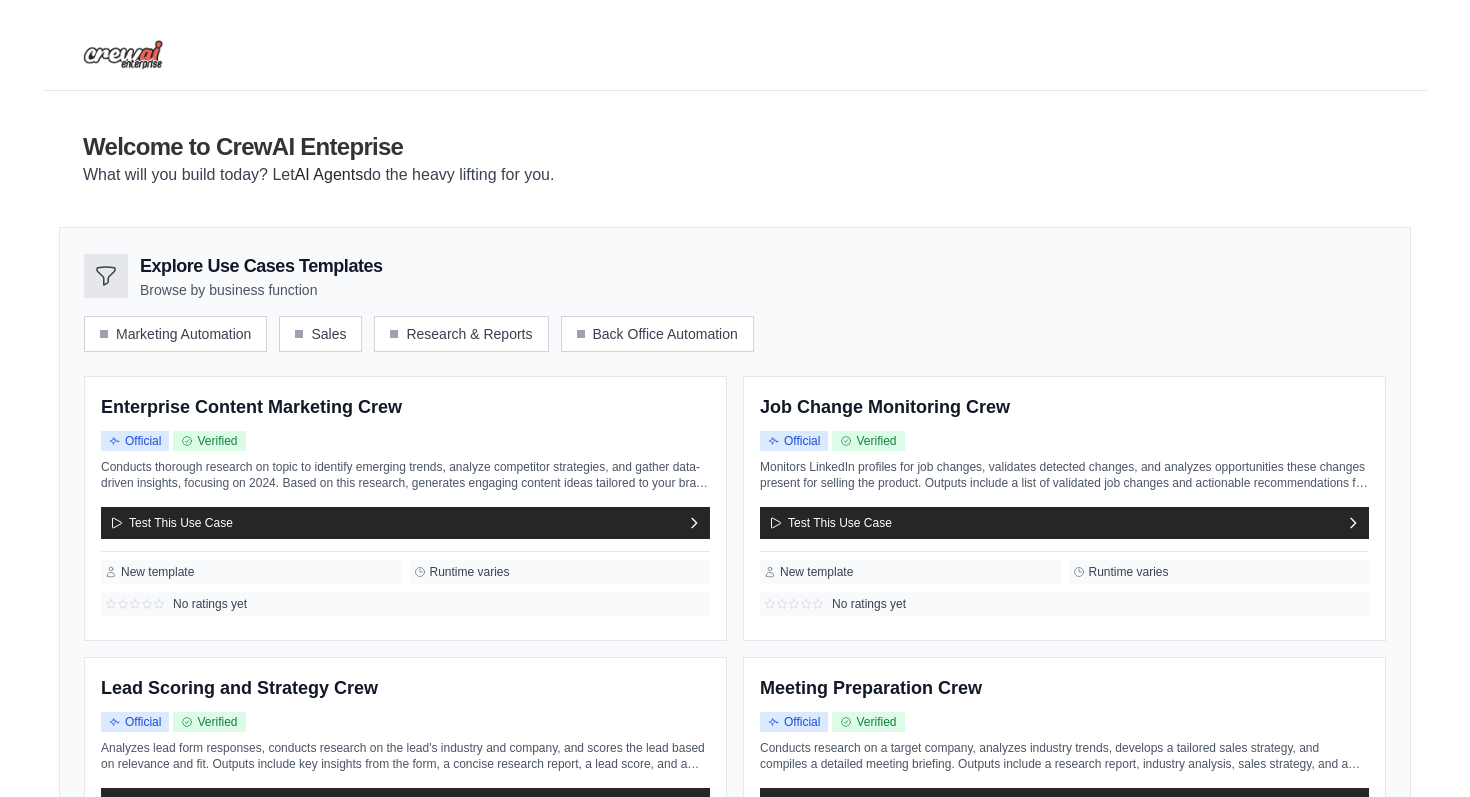 scroll, scrollTop: 0, scrollLeft: 0, axis: both 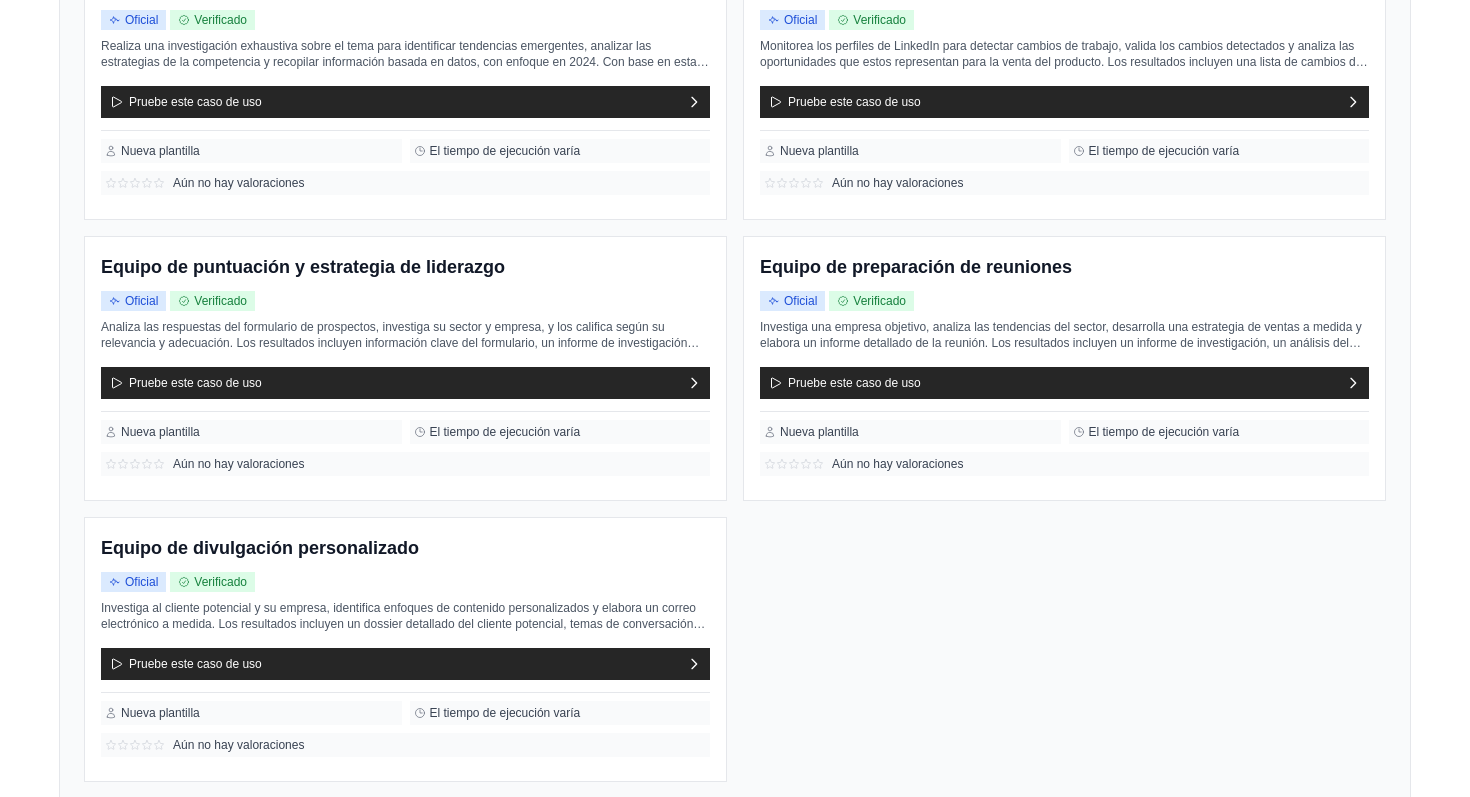 click on "Equipo de marketing de contenidos empresariales
Oficial
Verificado" at bounding box center (735, 368) 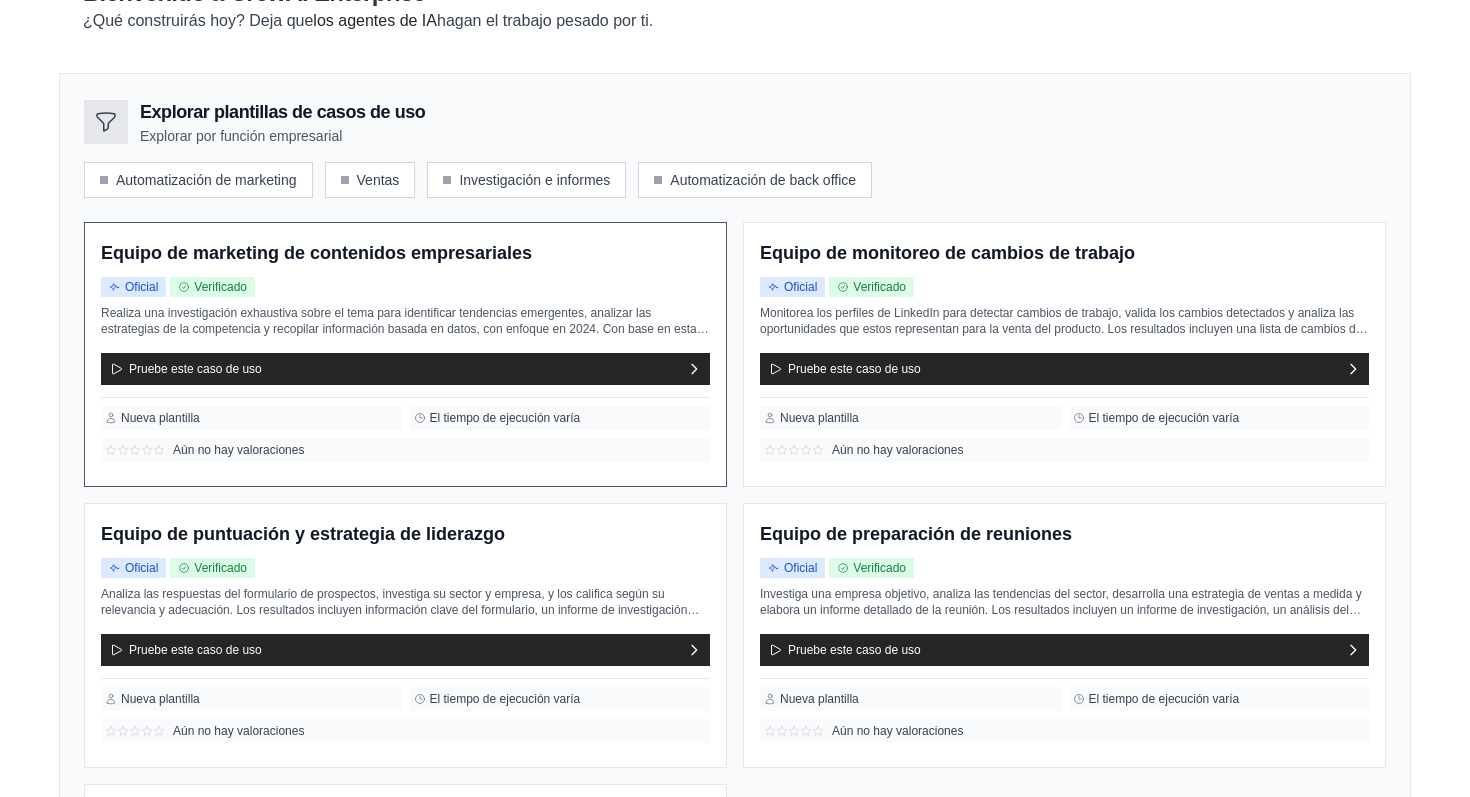 scroll, scrollTop: 85, scrollLeft: 0, axis: vertical 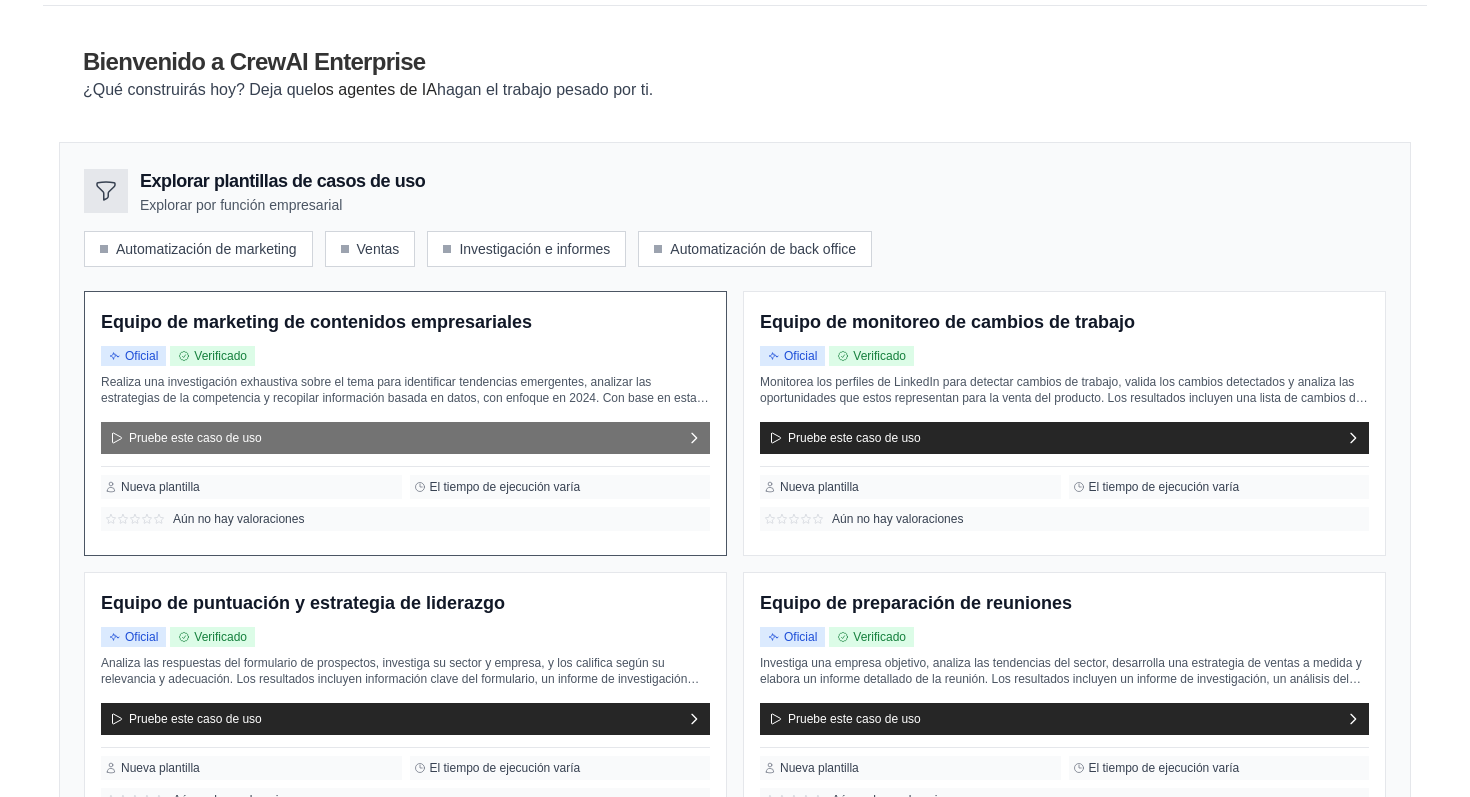 click on "Pruebe este caso de uso" at bounding box center (405, 438) 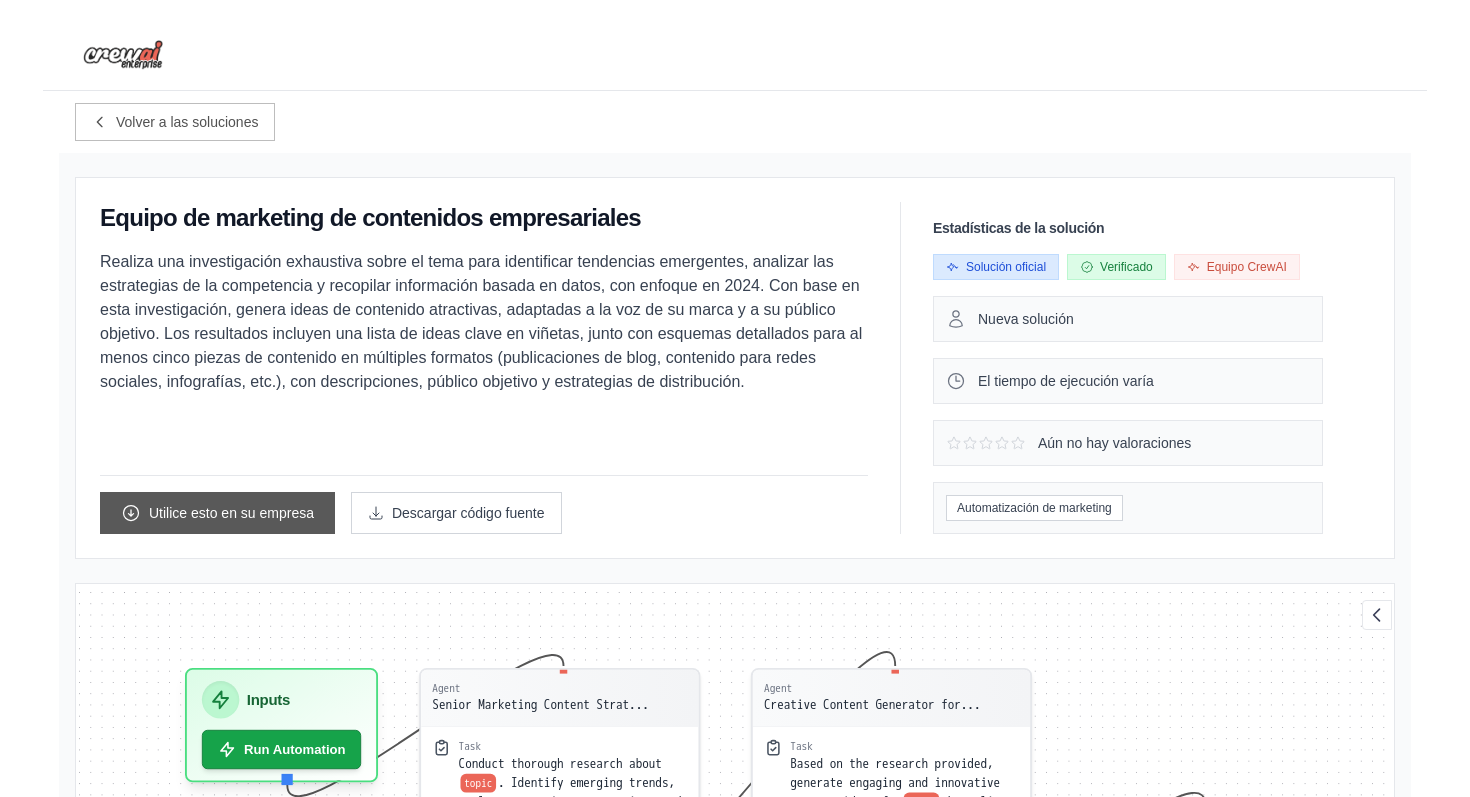 scroll, scrollTop: 179, scrollLeft: 0, axis: vertical 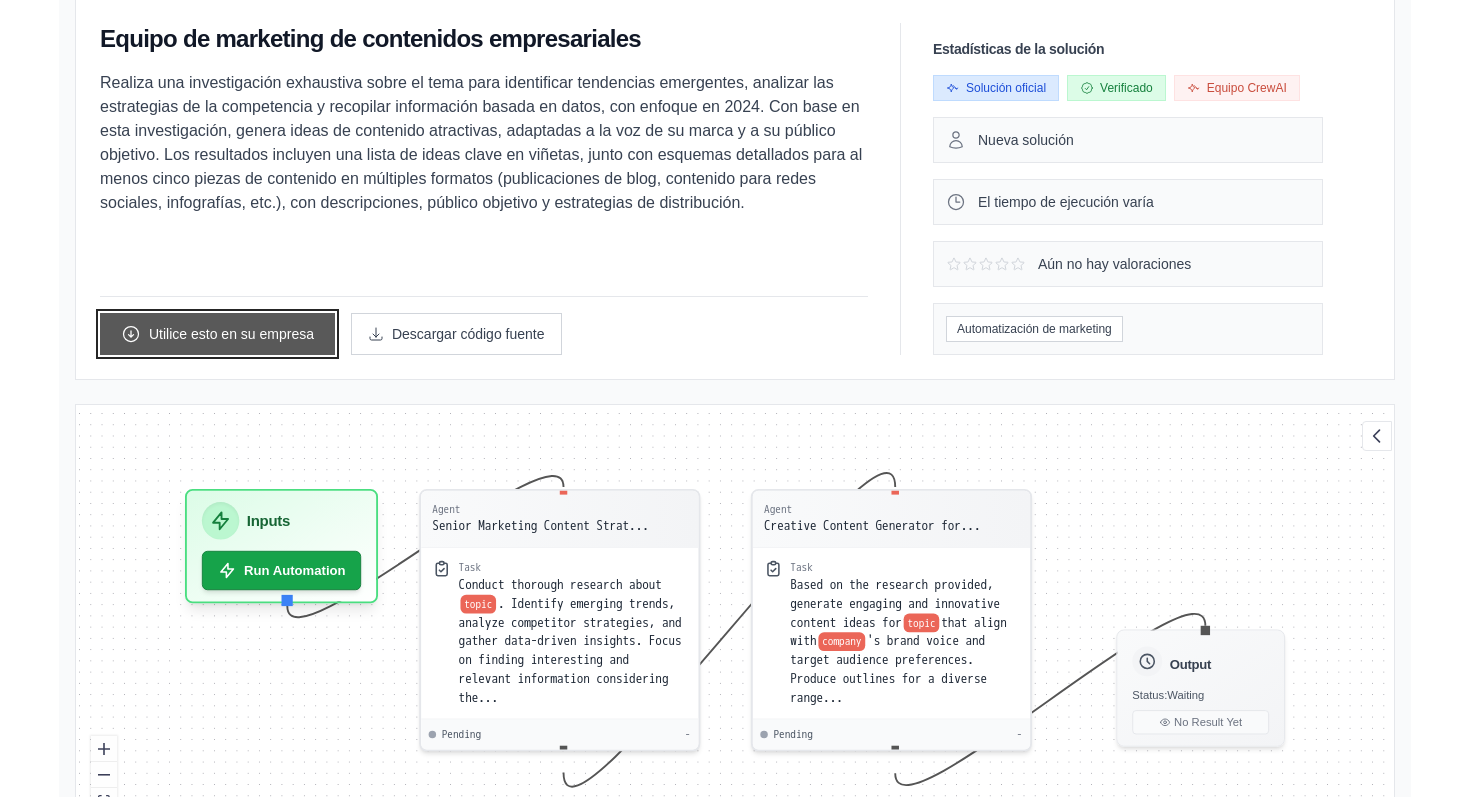 click on "Utilice esto en su empresa" at bounding box center (217, 334) 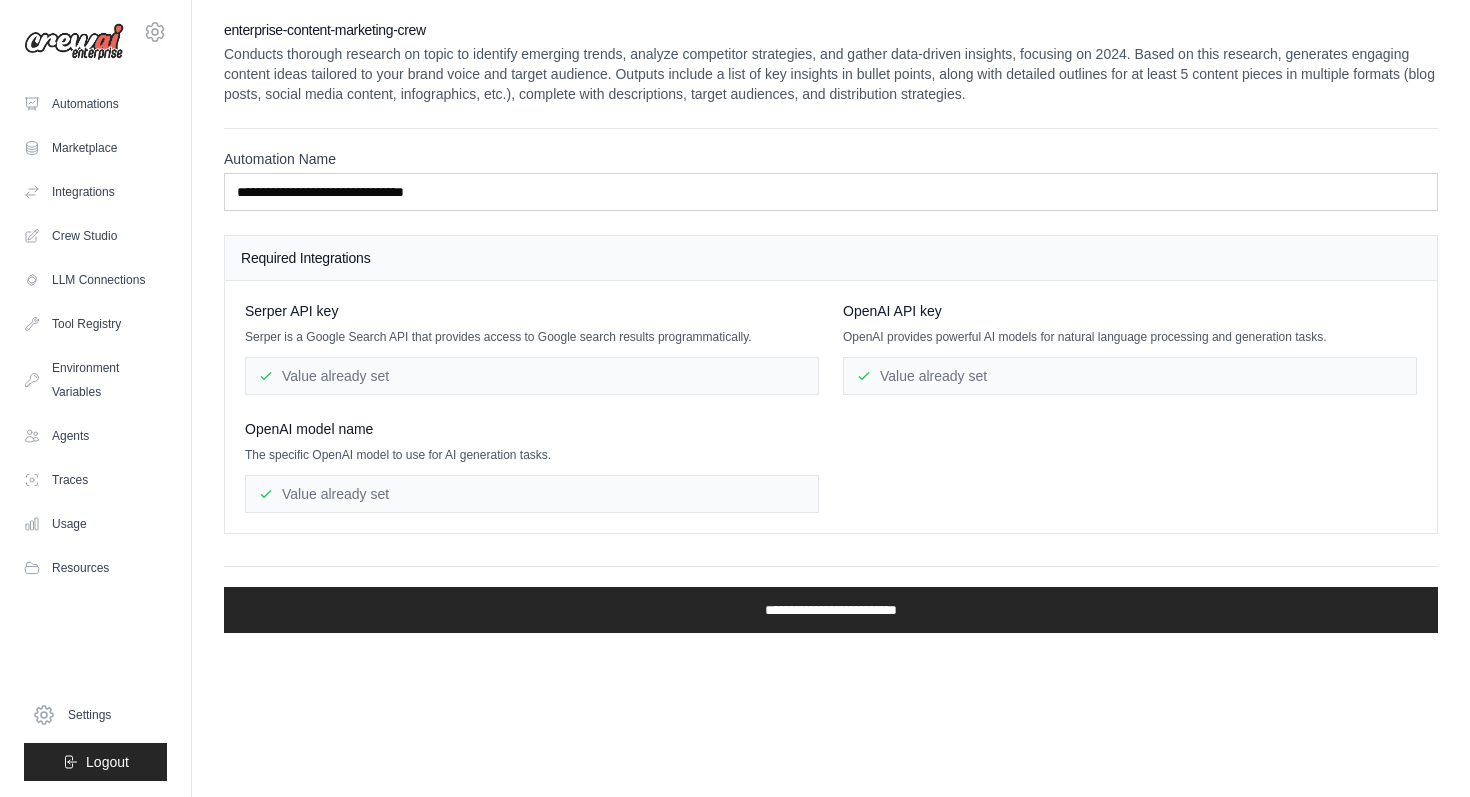 scroll, scrollTop: 0, scrollLeft: 0, axis: both 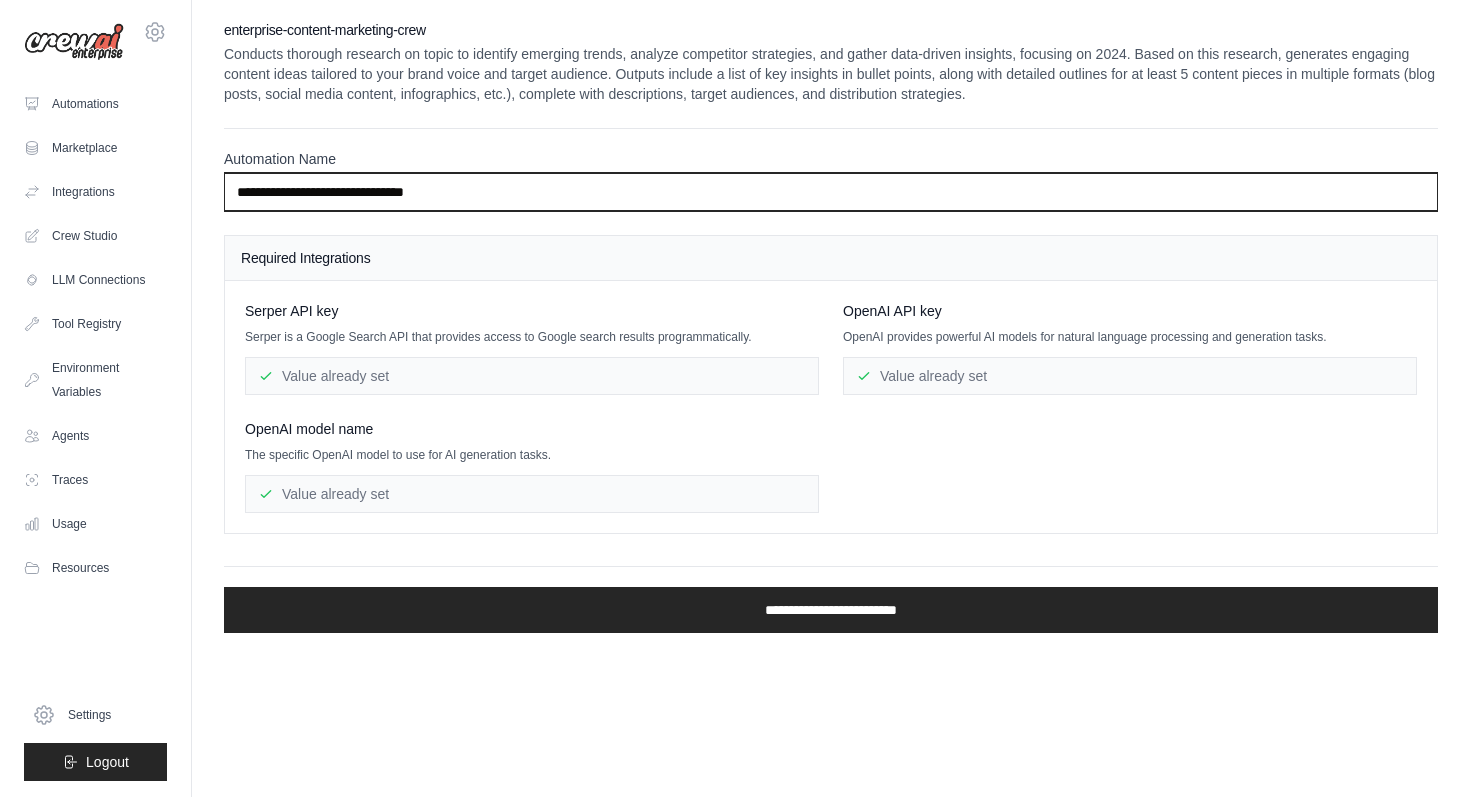 click on "**********" at bounding box center [831, 192] 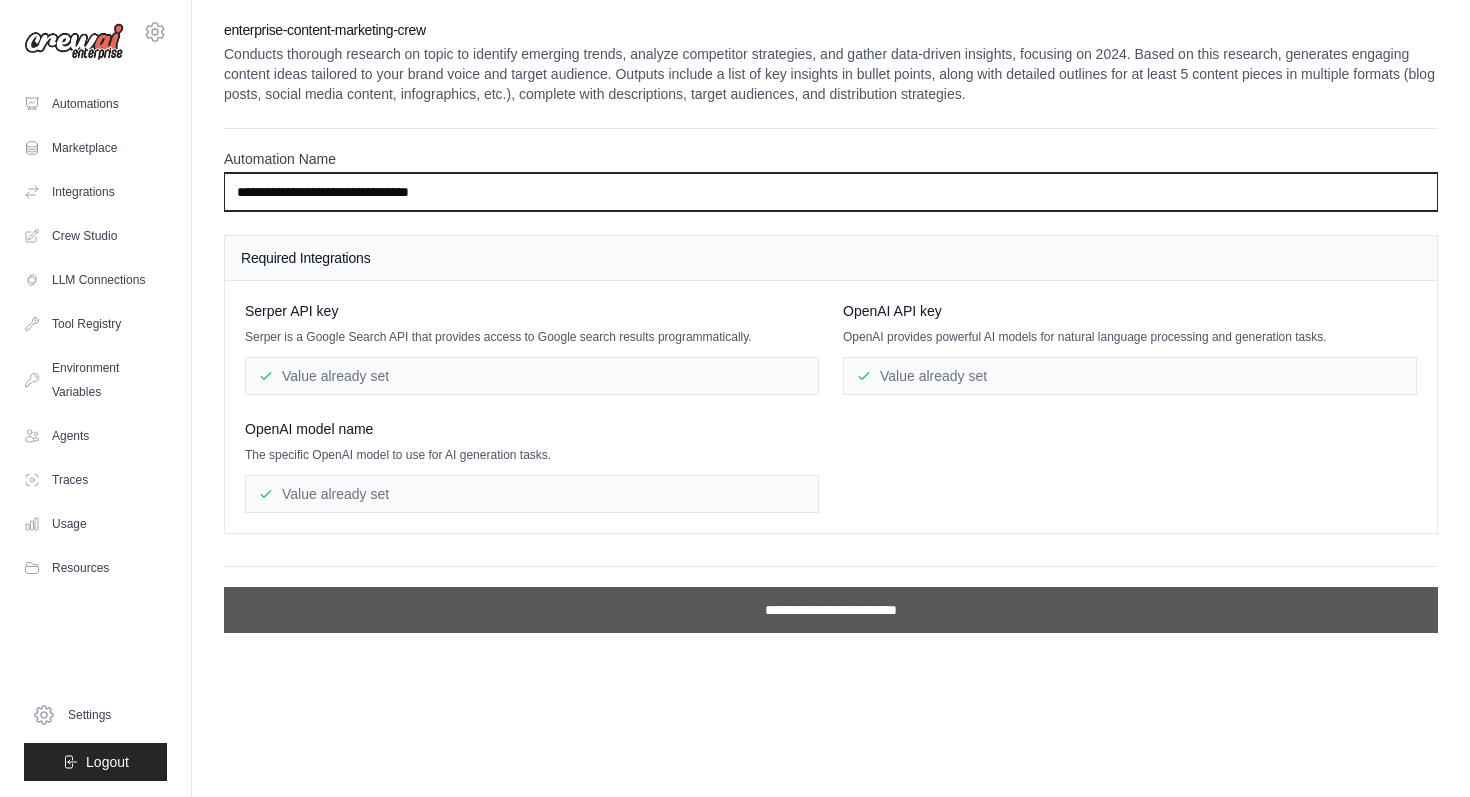 type on "**********" 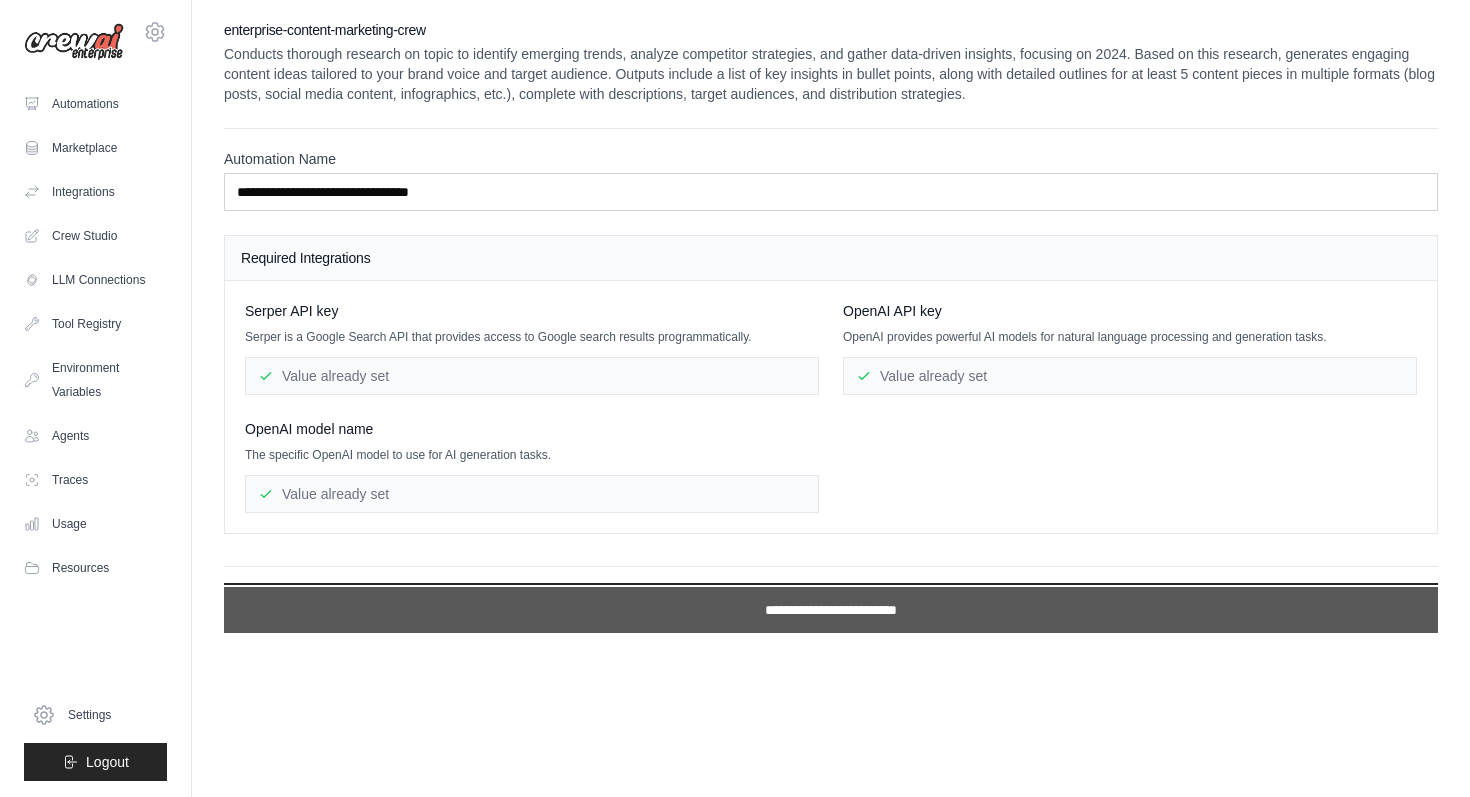 click on "**********" at bounding box center [831, 610] 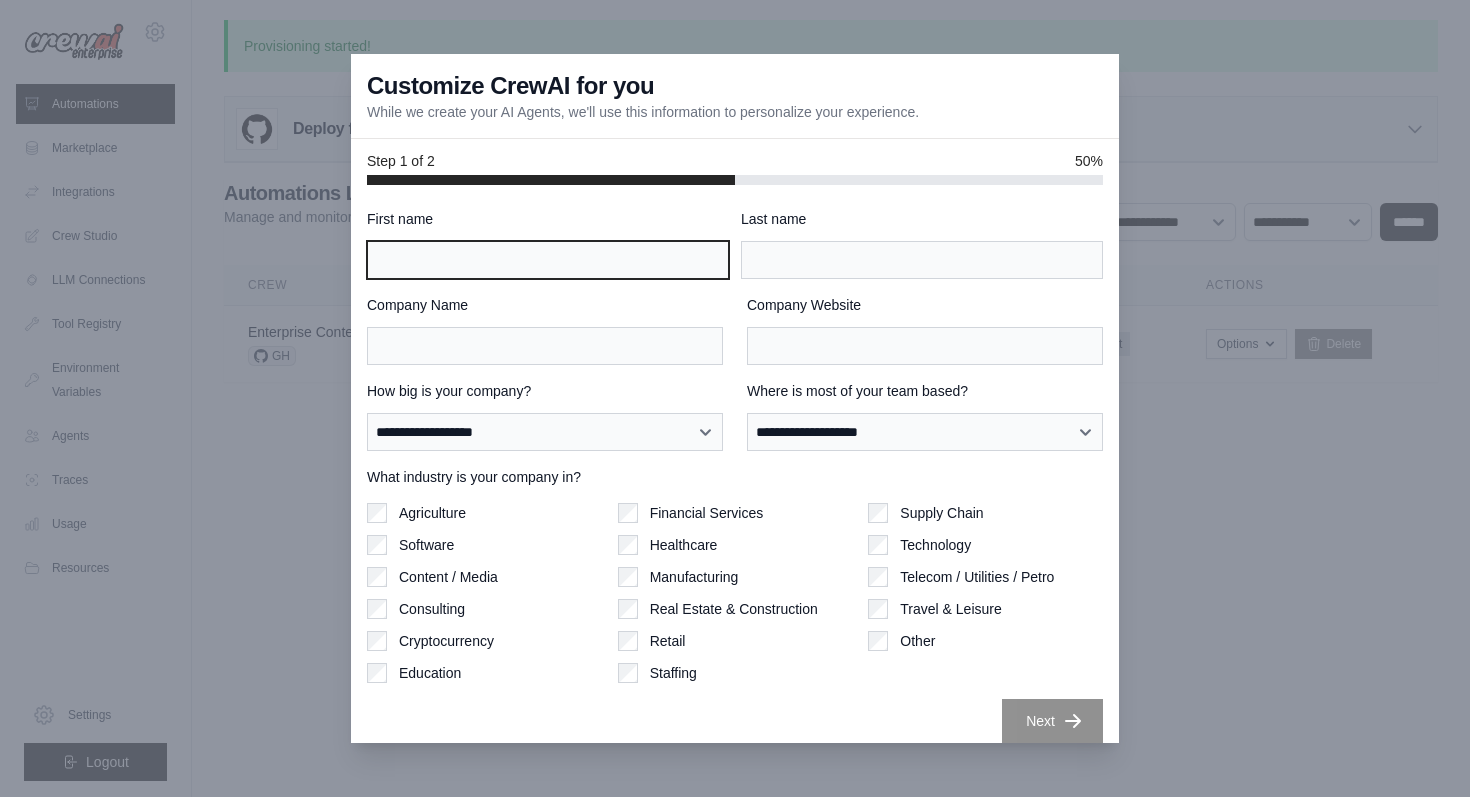 click on "First name" at bounding box center (548, 260) 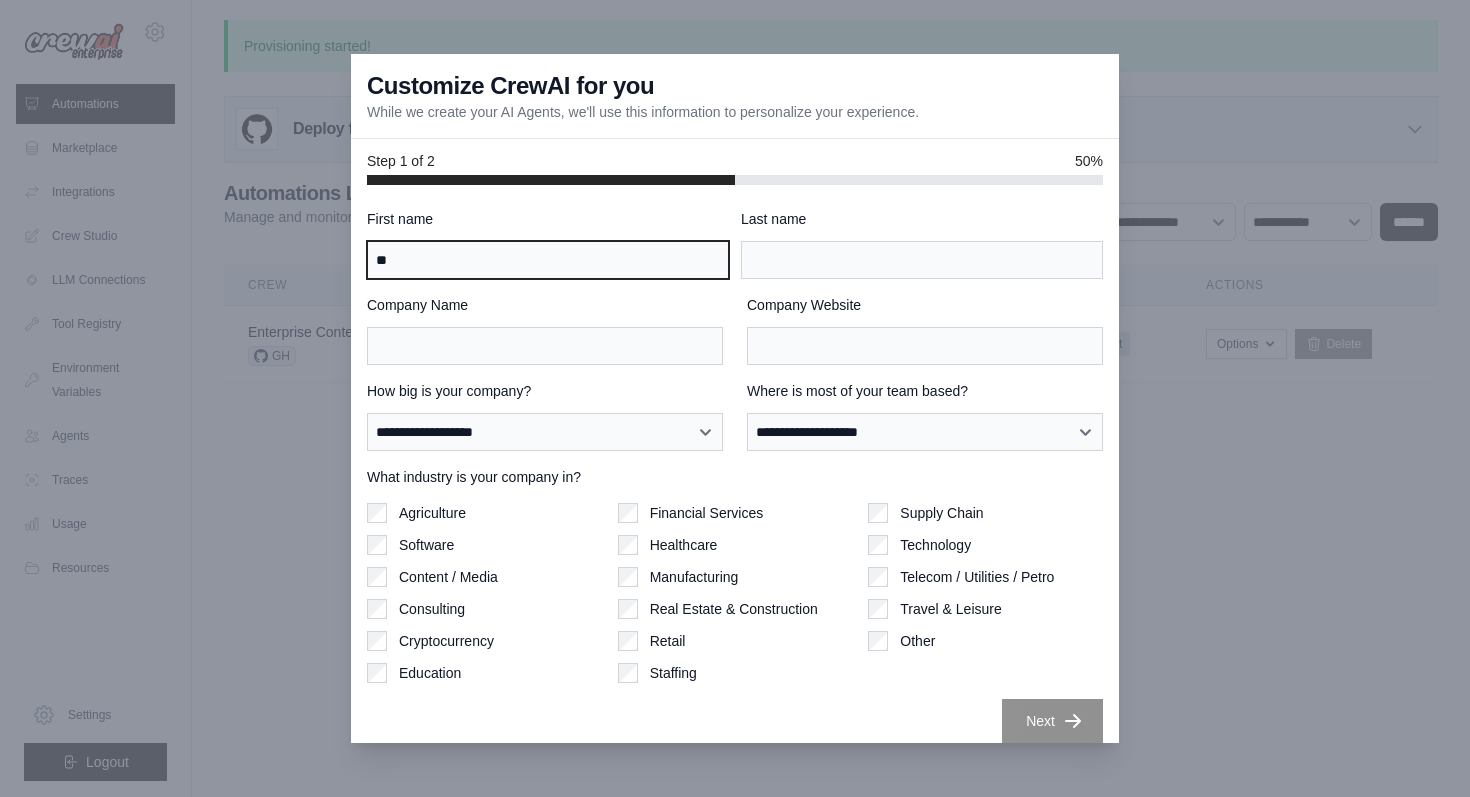 type on "*" 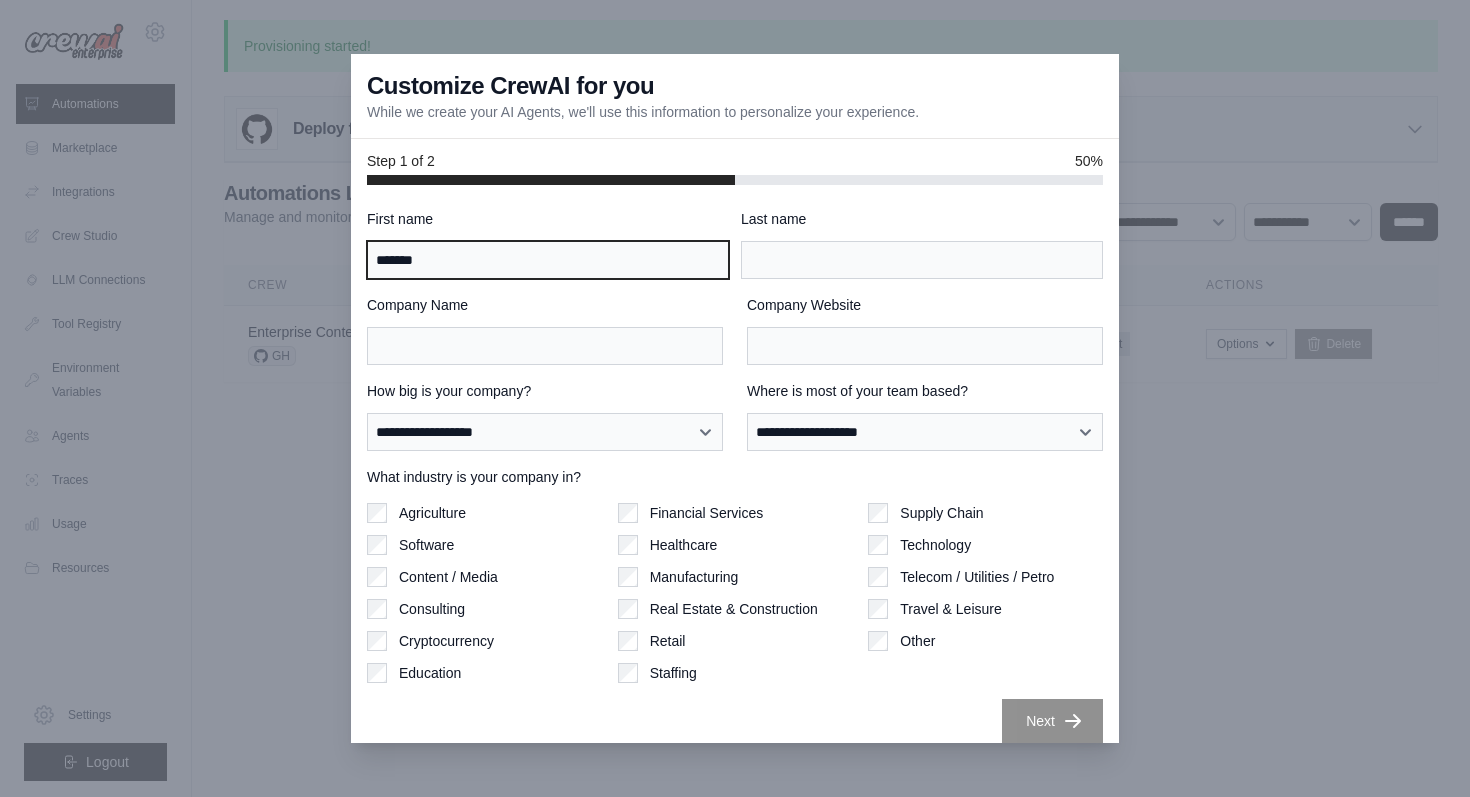 type on "*******" 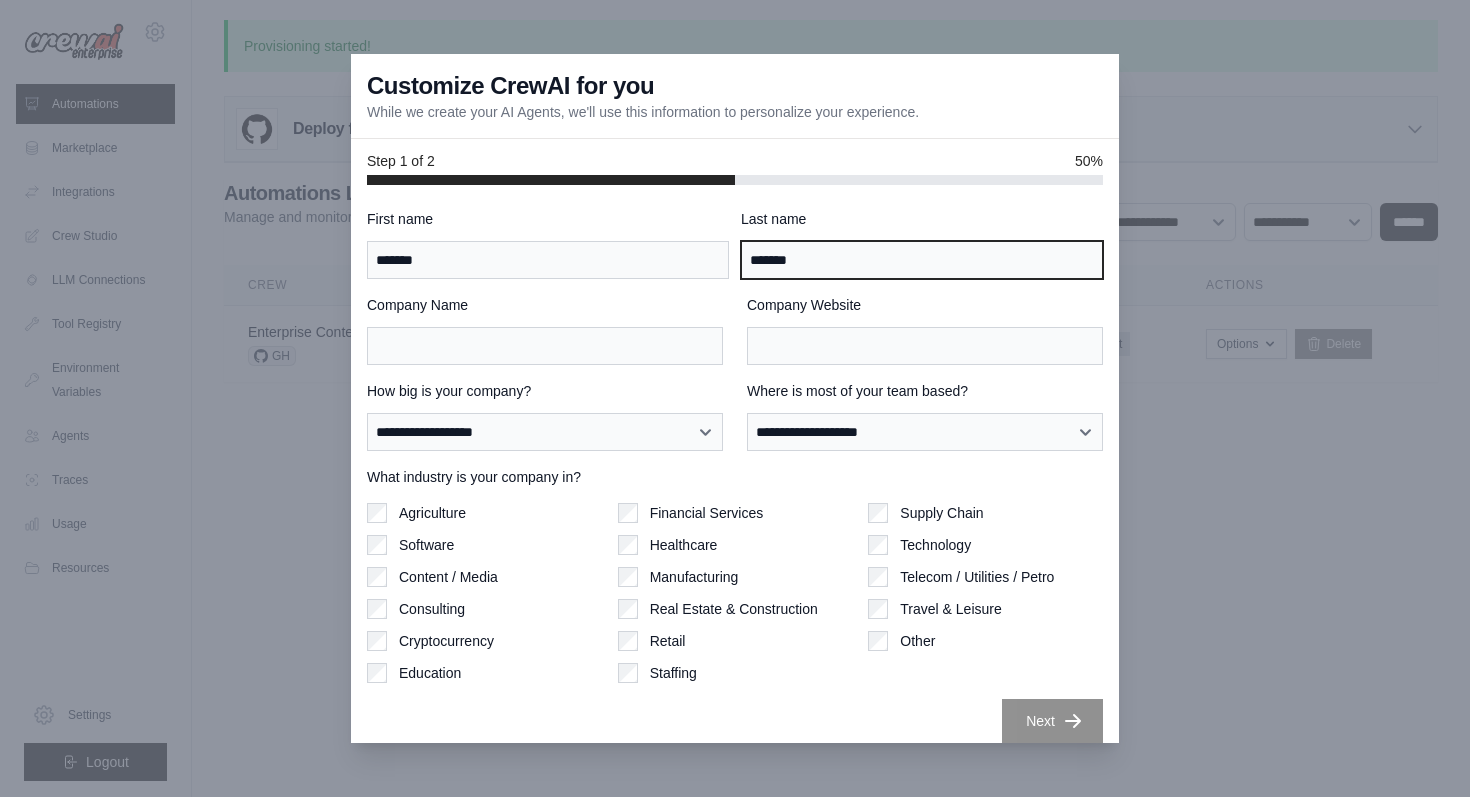 type on "*******" 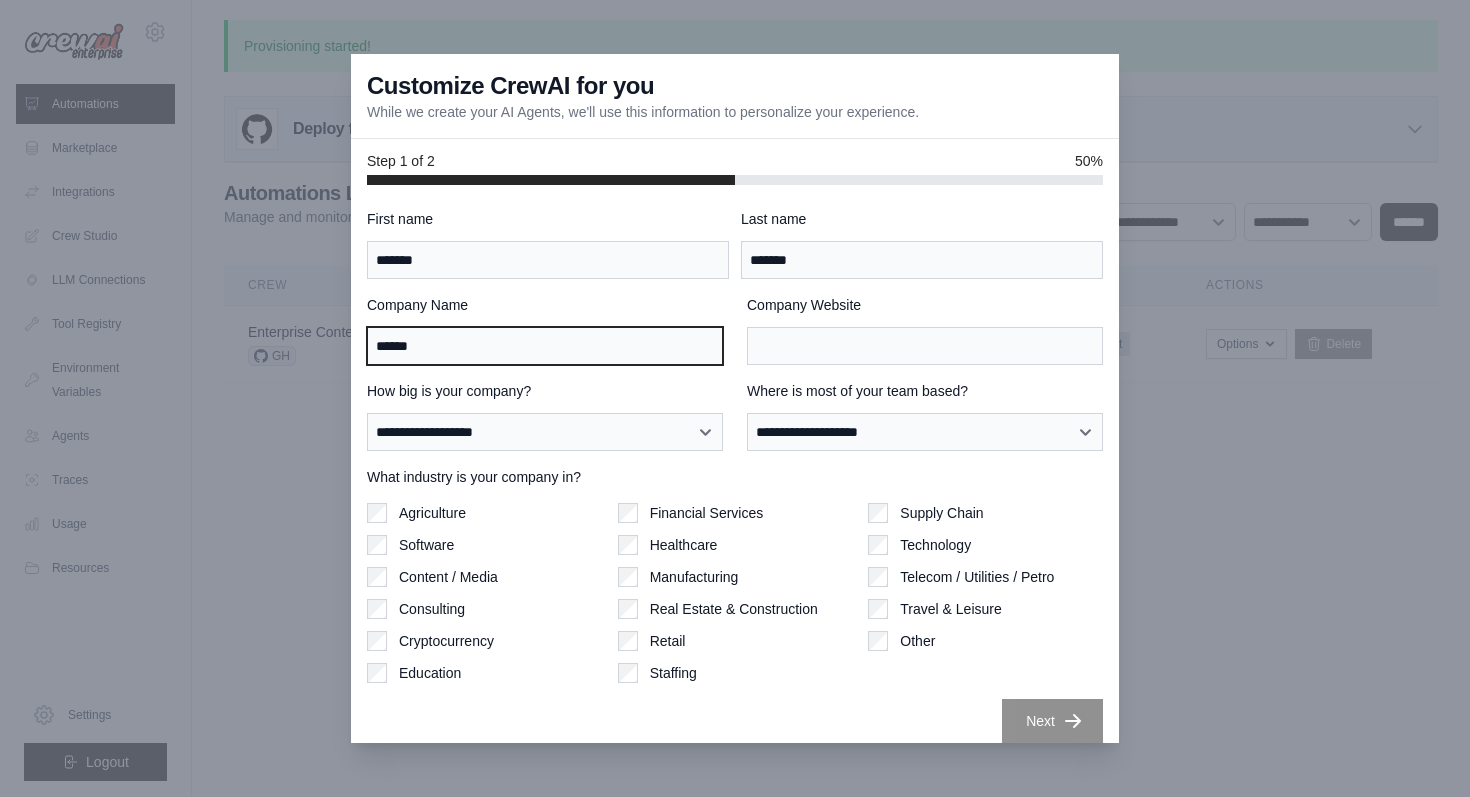 type on "******" 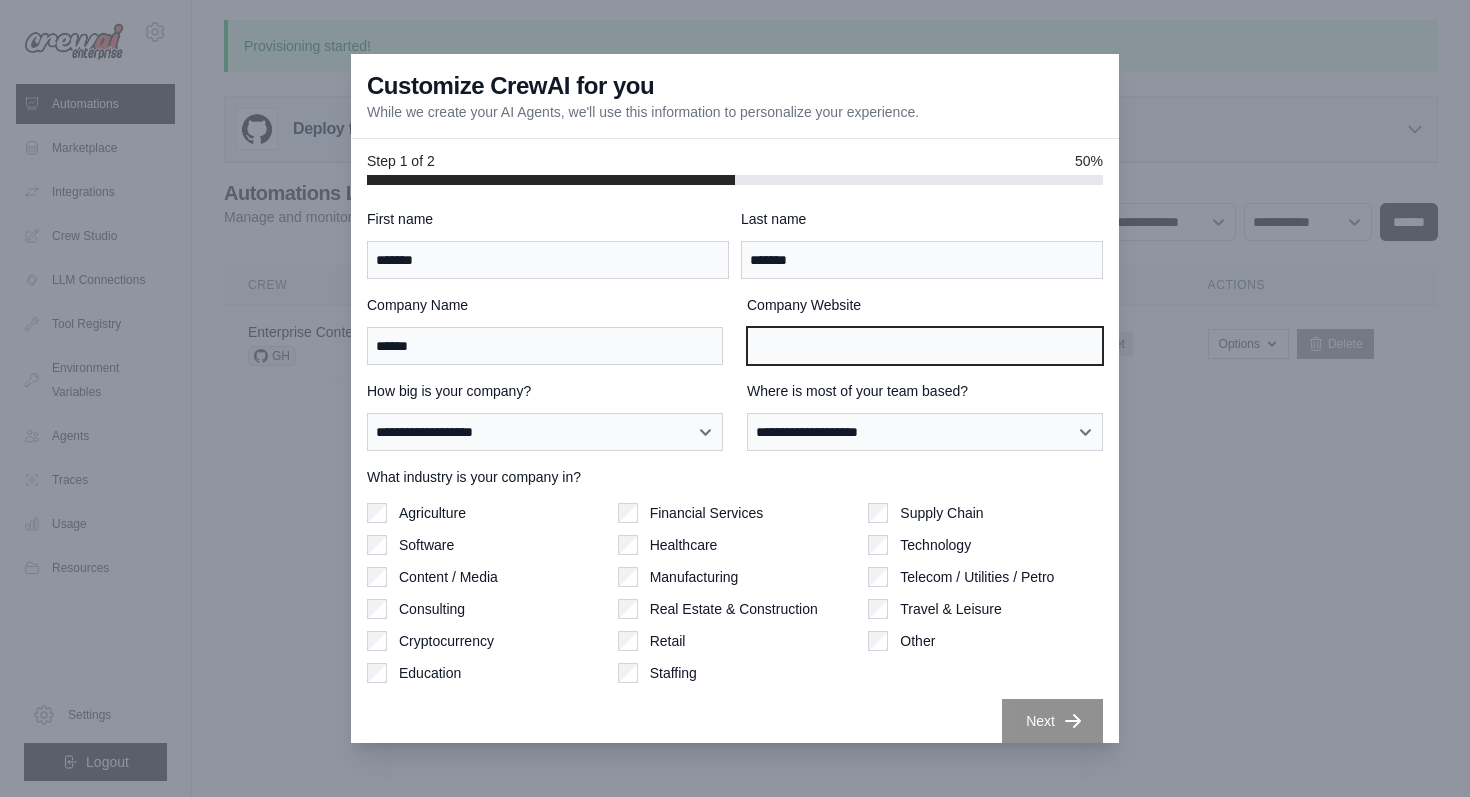 paste on "**********" 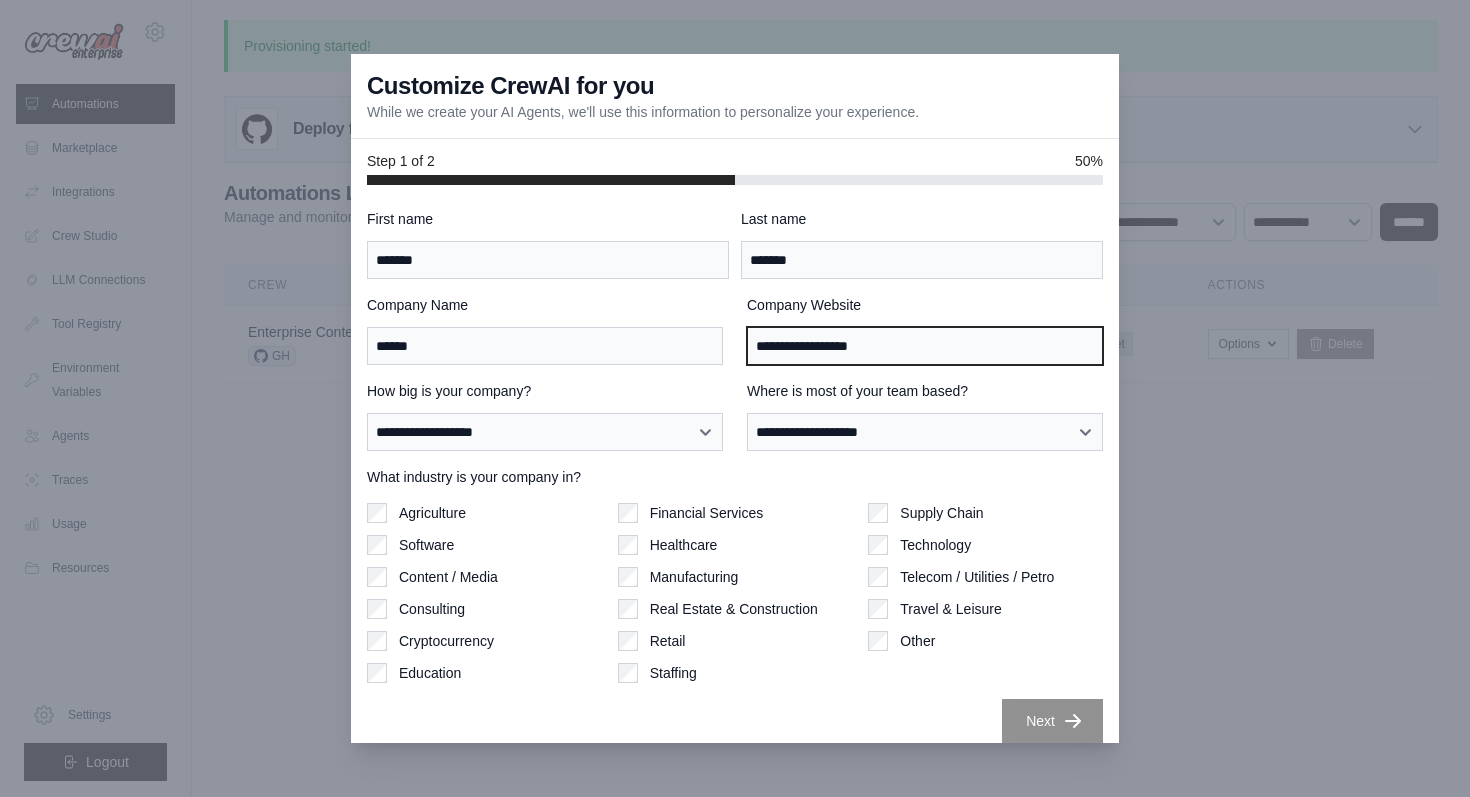 type on "**********" 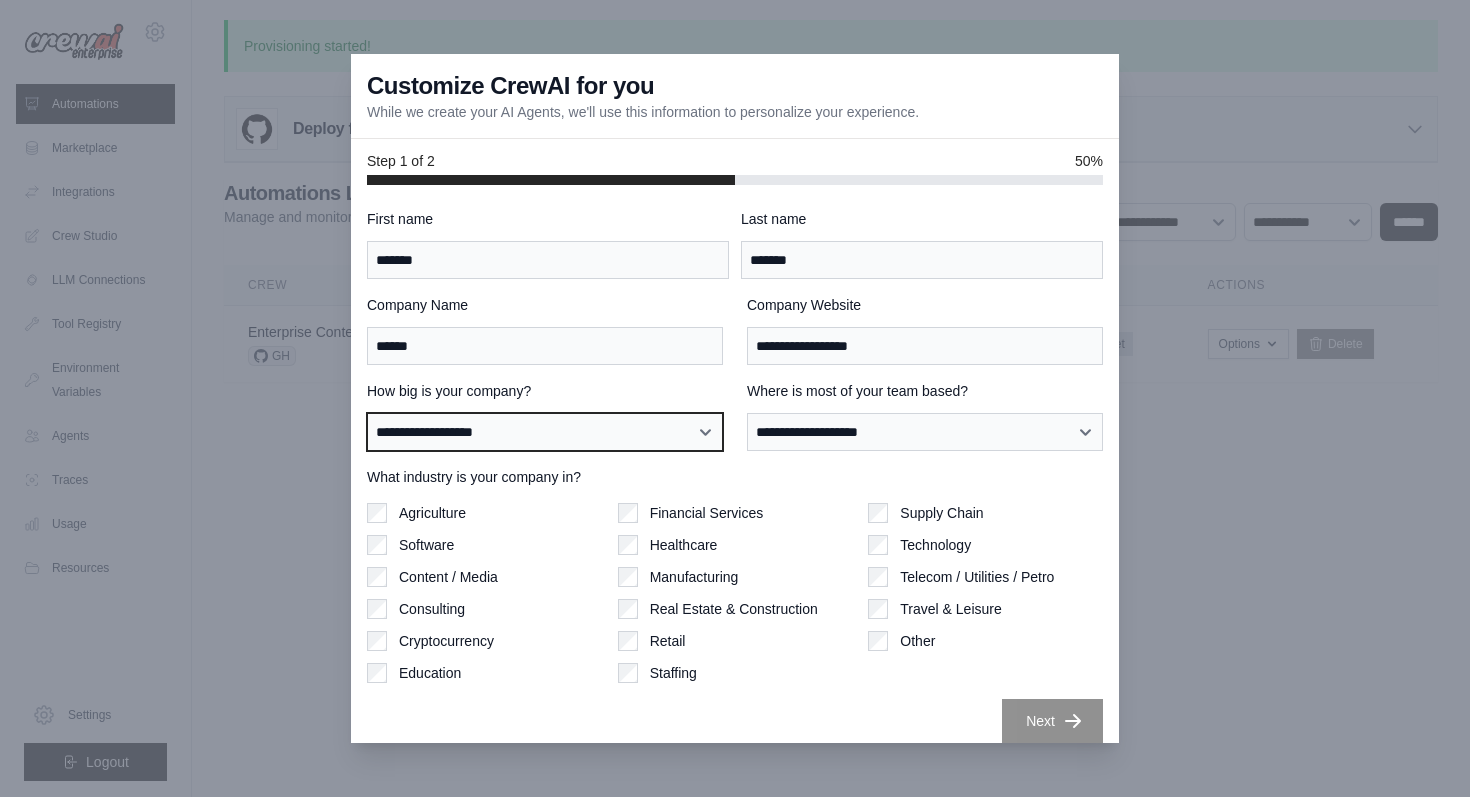 click on "**********" at bounding box center (545, 432) 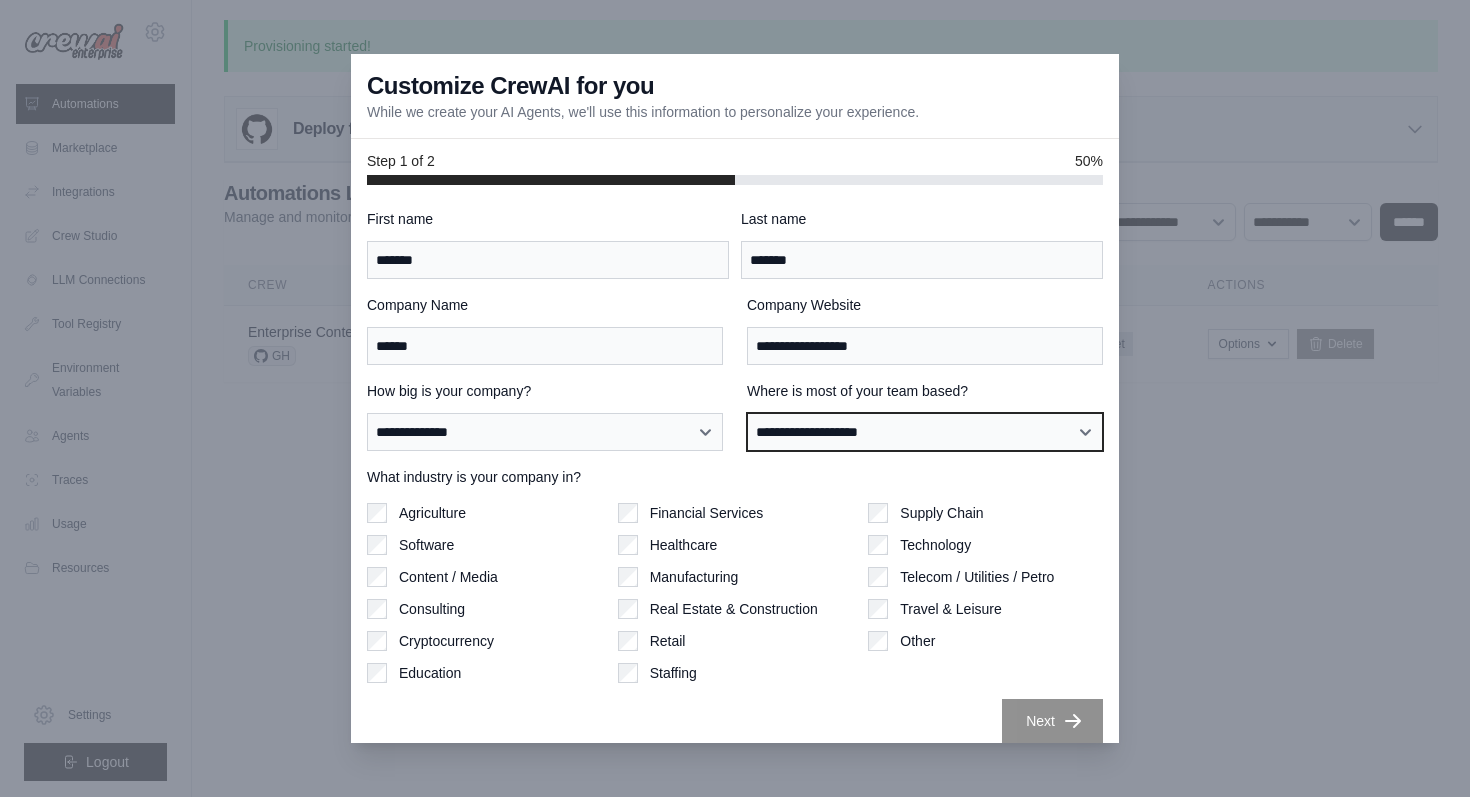 click on "**********" at bounding box center [925, 432] 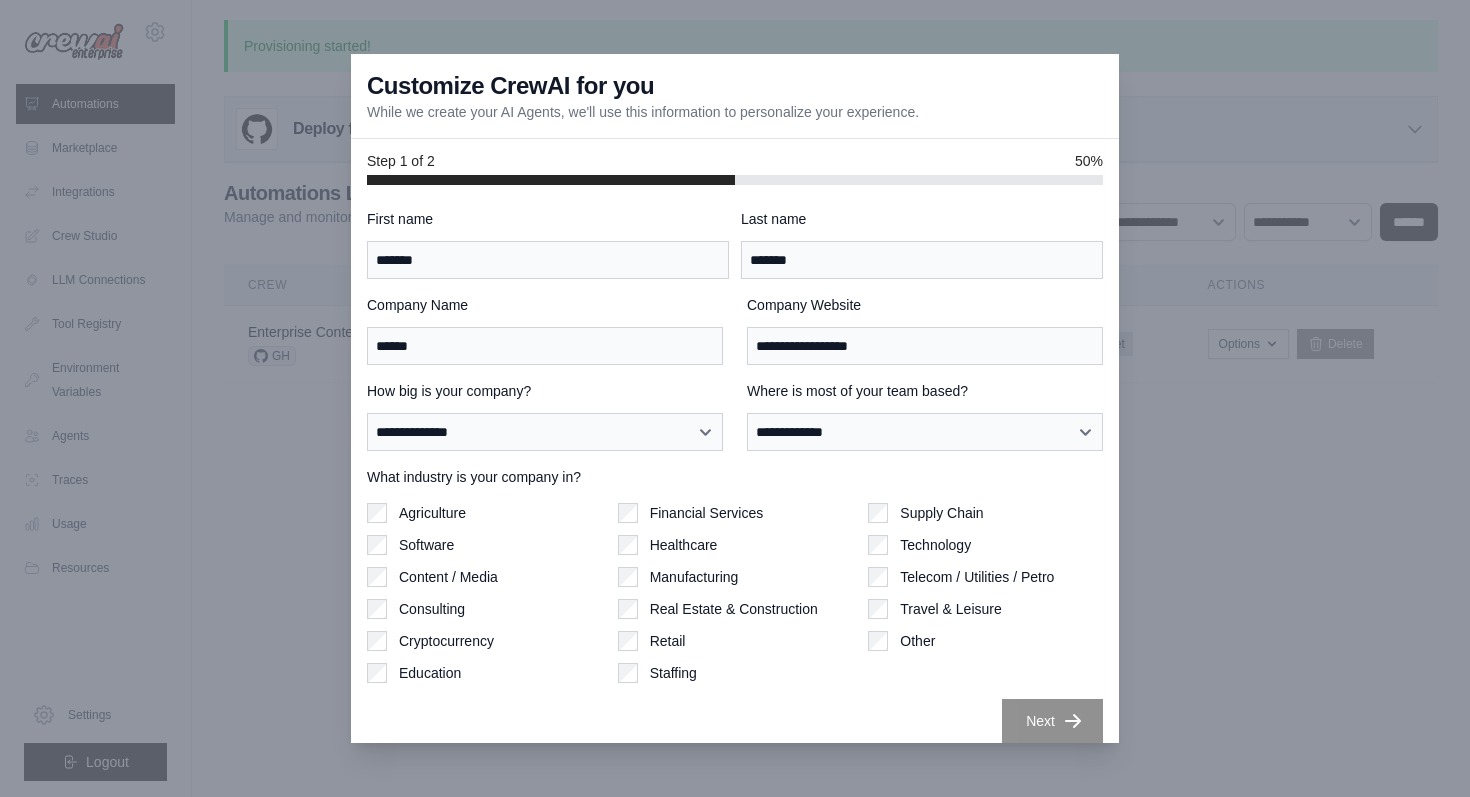 click on "Consulting" at bounding box center (432, 609) 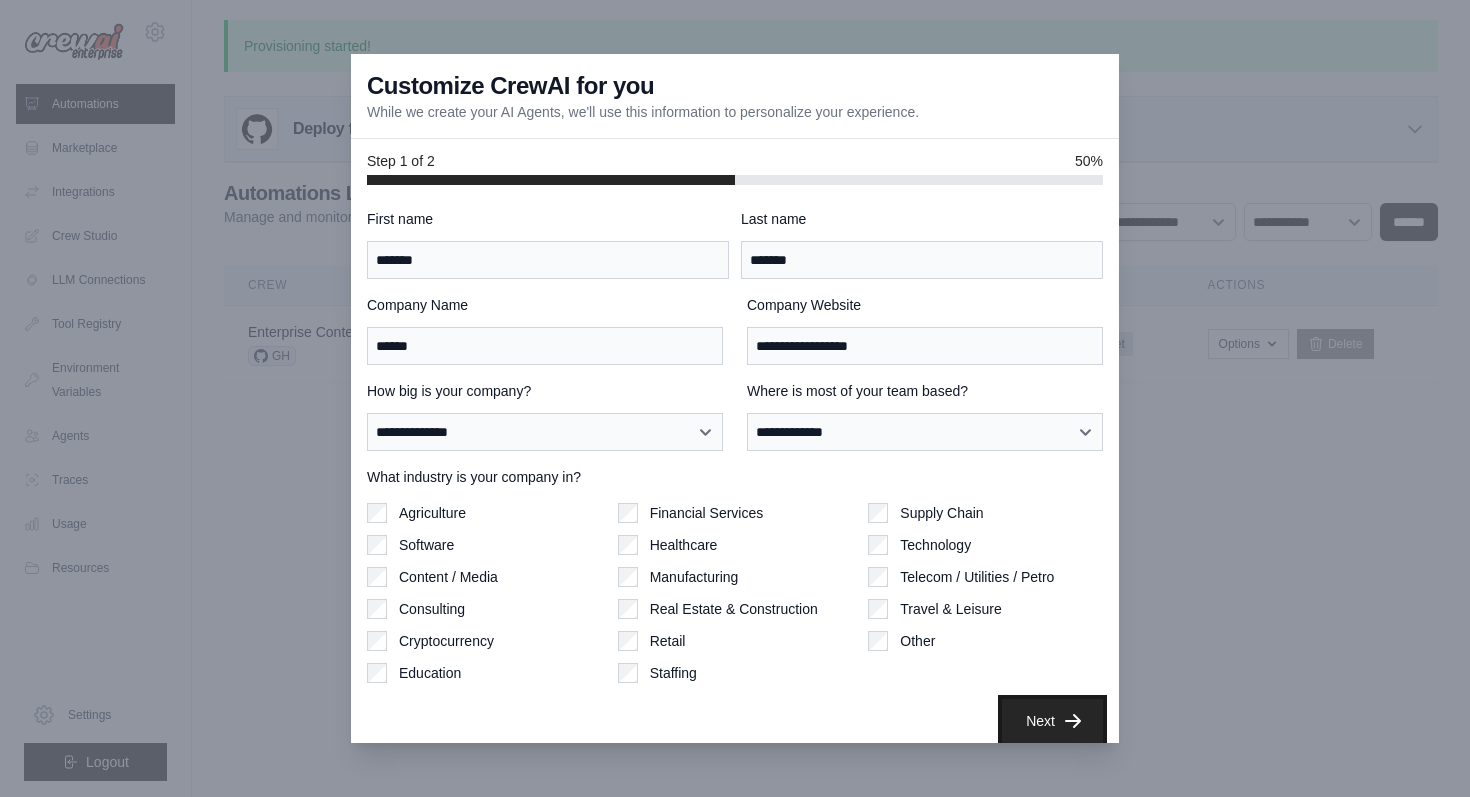 click on "Next" at bounding box center [1052, 721] 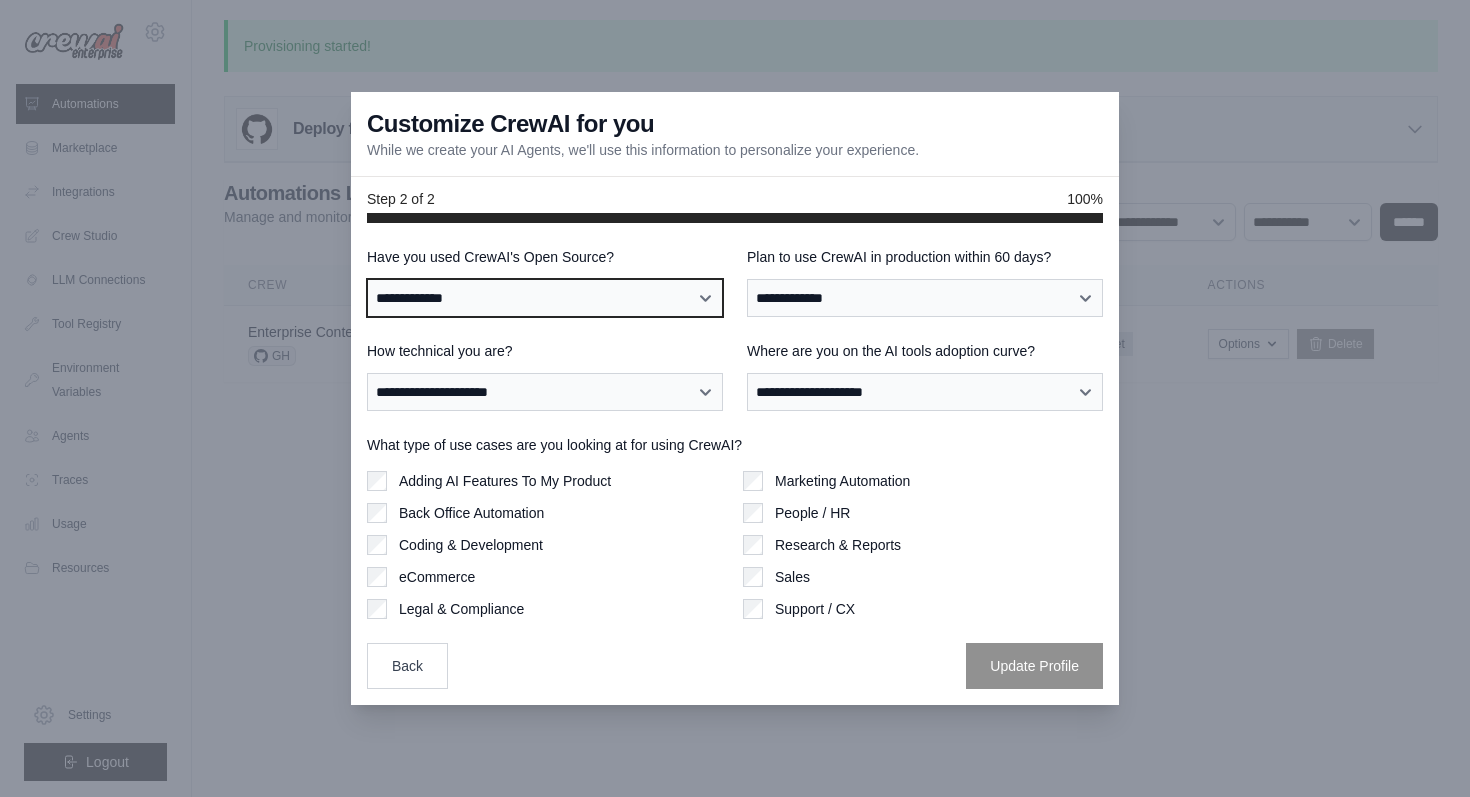 click on "**********" at bounding box center (545, 298) 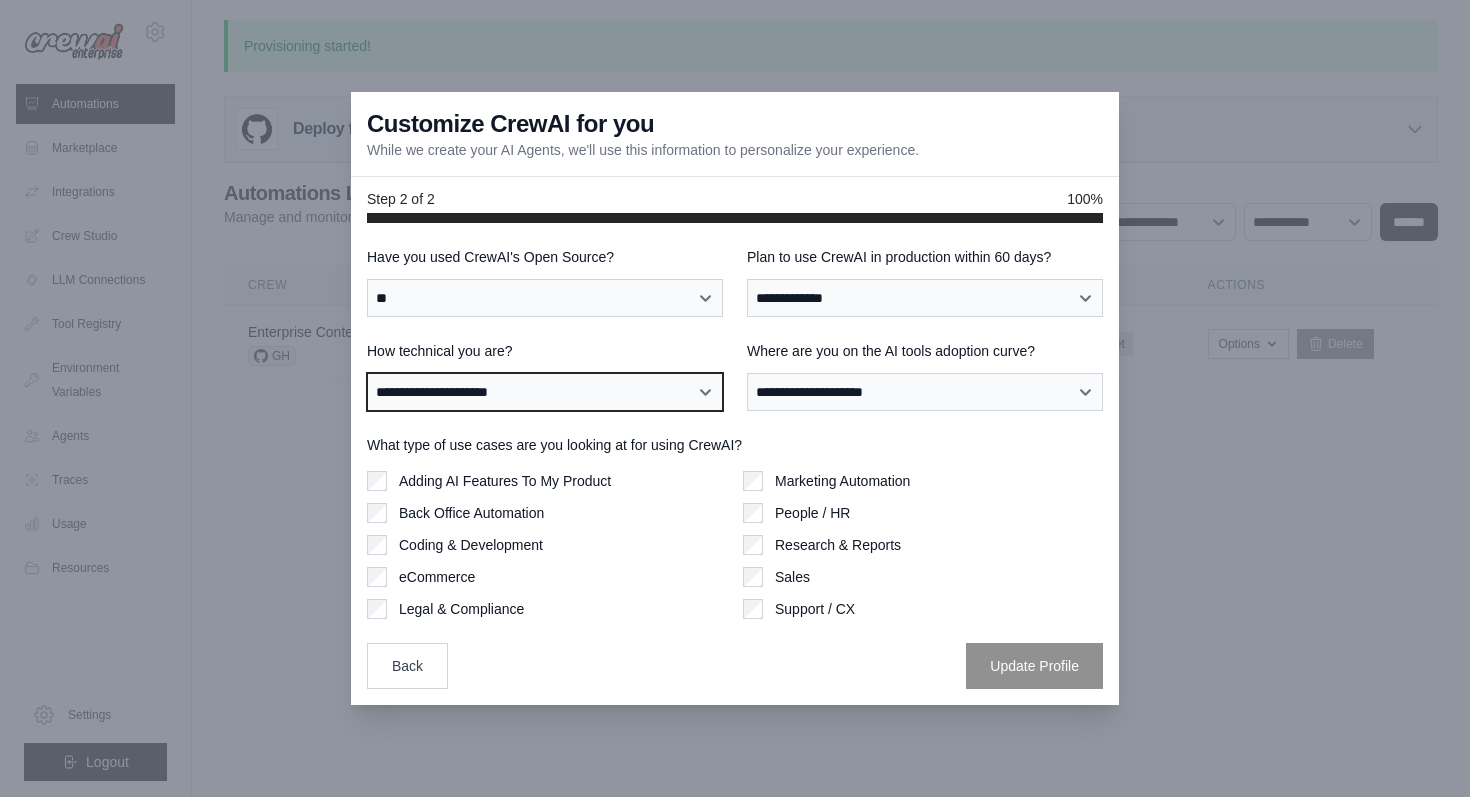 click on "**********" at bounding box center [545, 392] 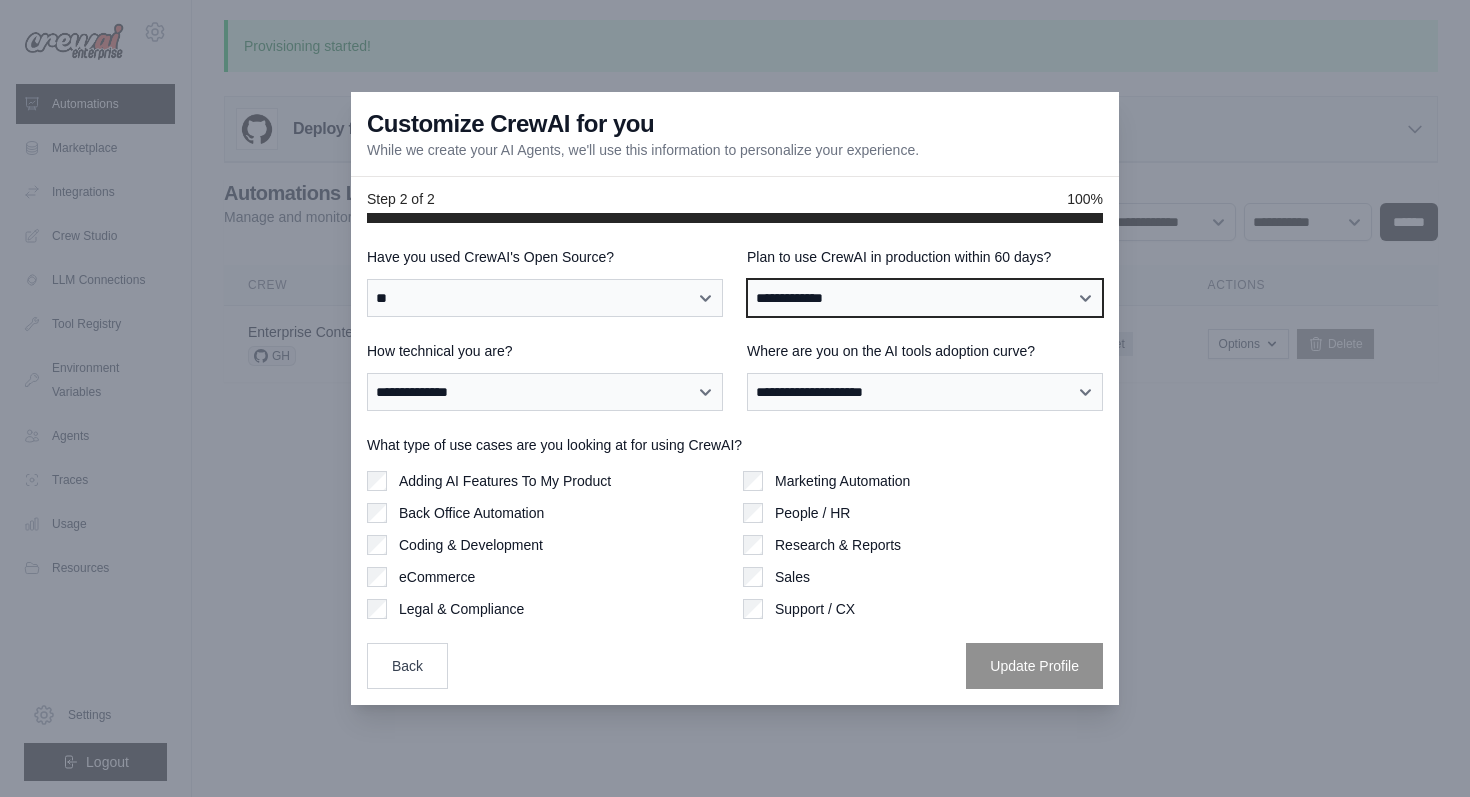 click on "**********" at bounding box center [925, 298] 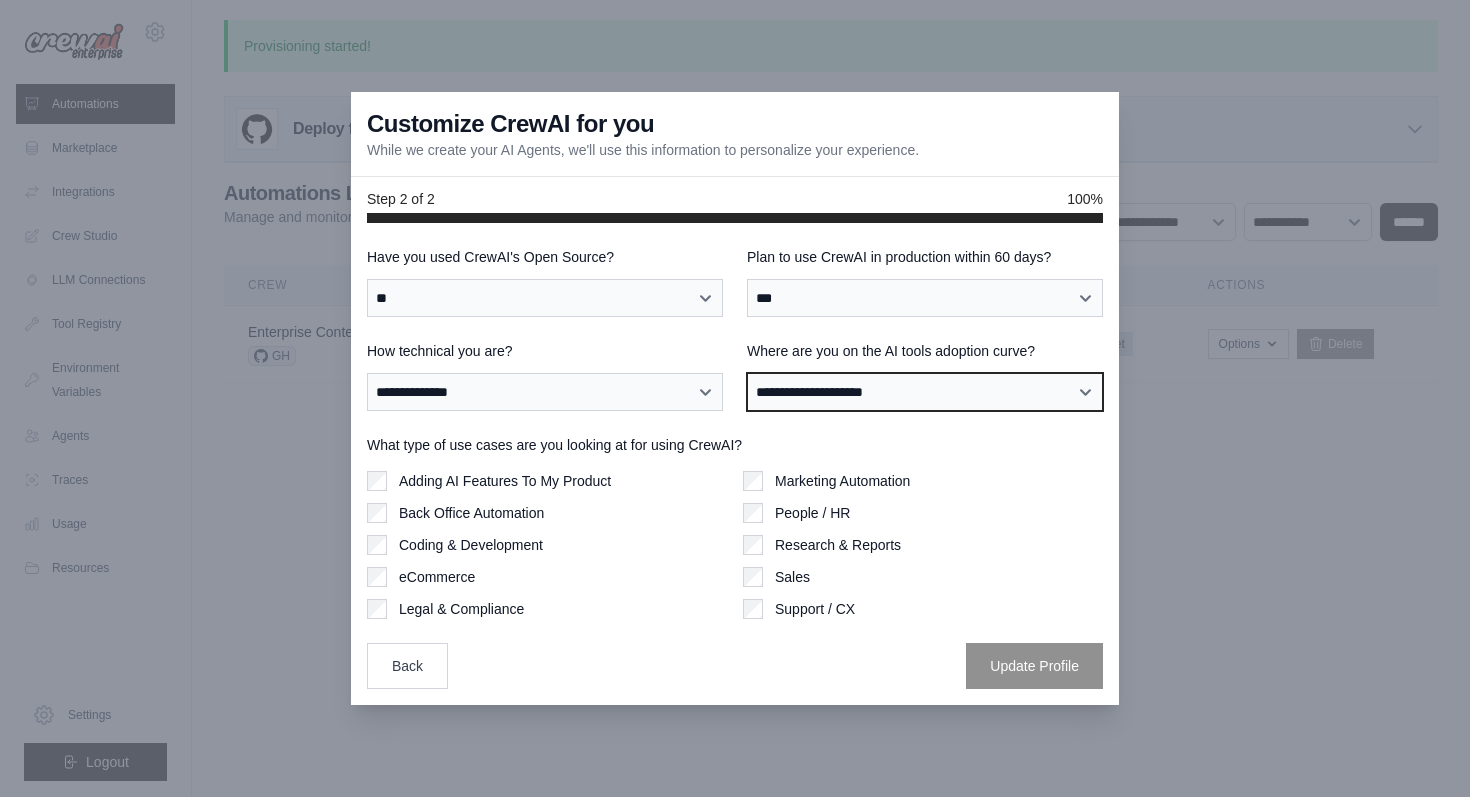 click on "**********" at bounding box center [925, 392] 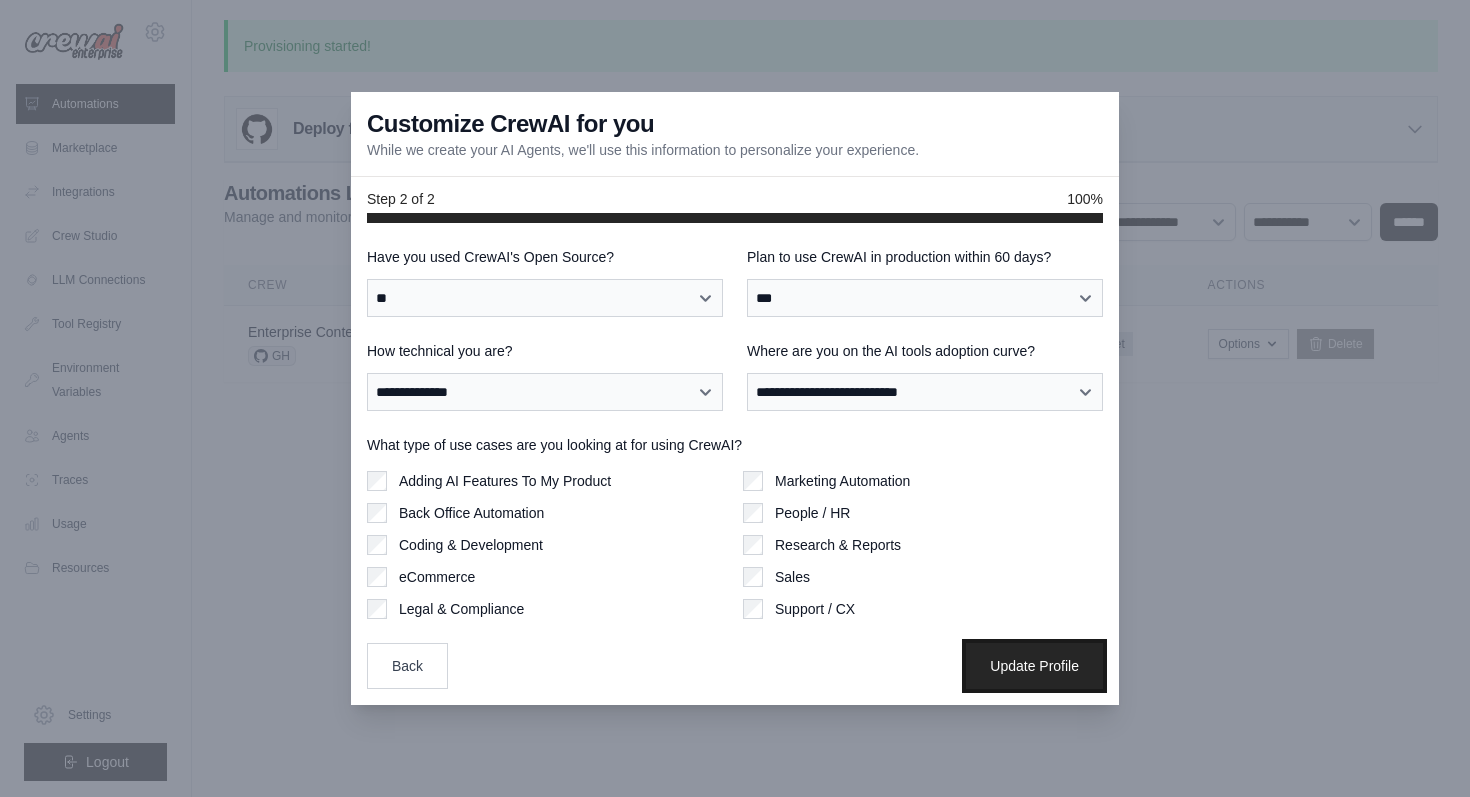 click on "Update Profile" at bounding box center [1034, 666] 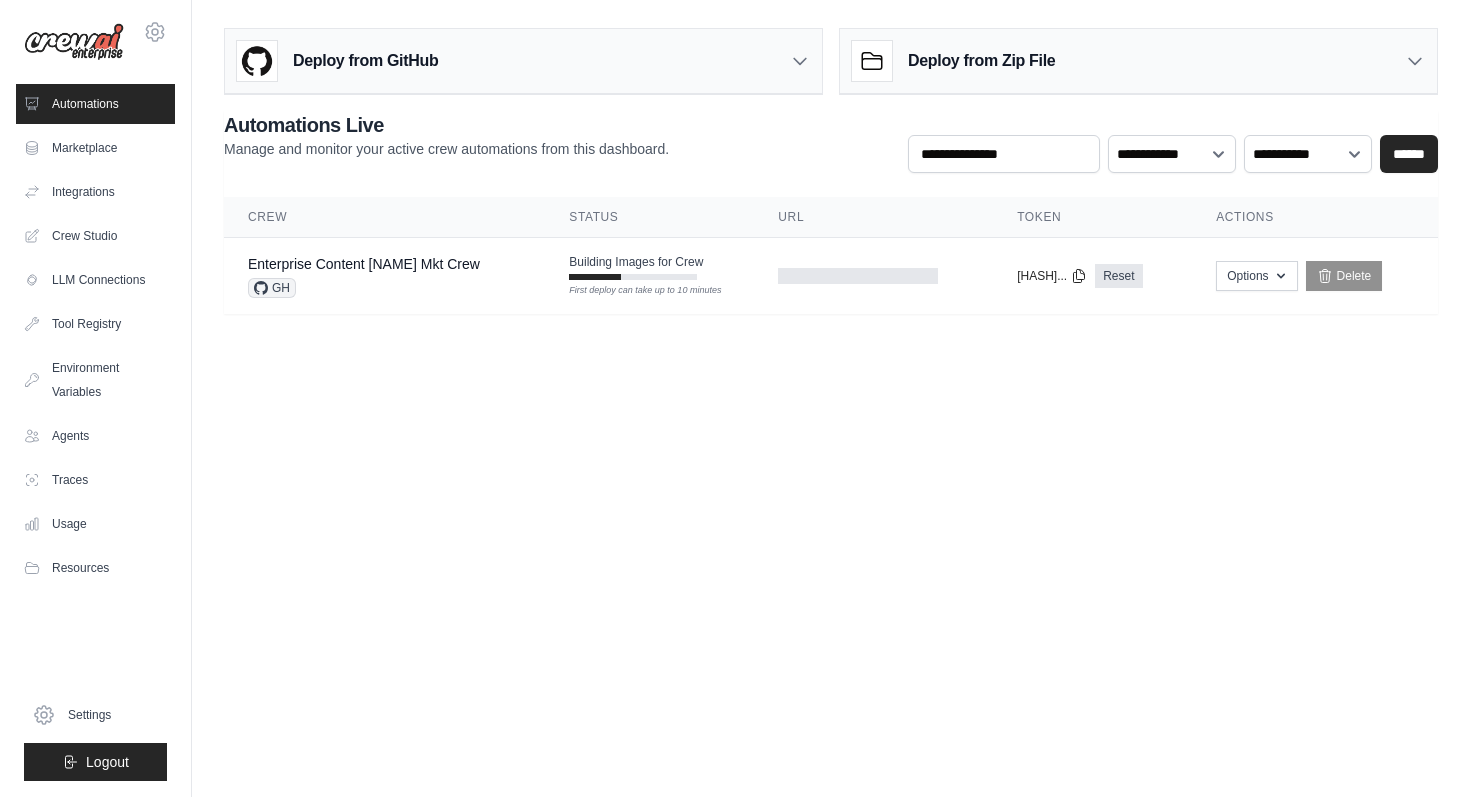 scroll, scrollTop: 0, scrollLeft: 0, axis: both 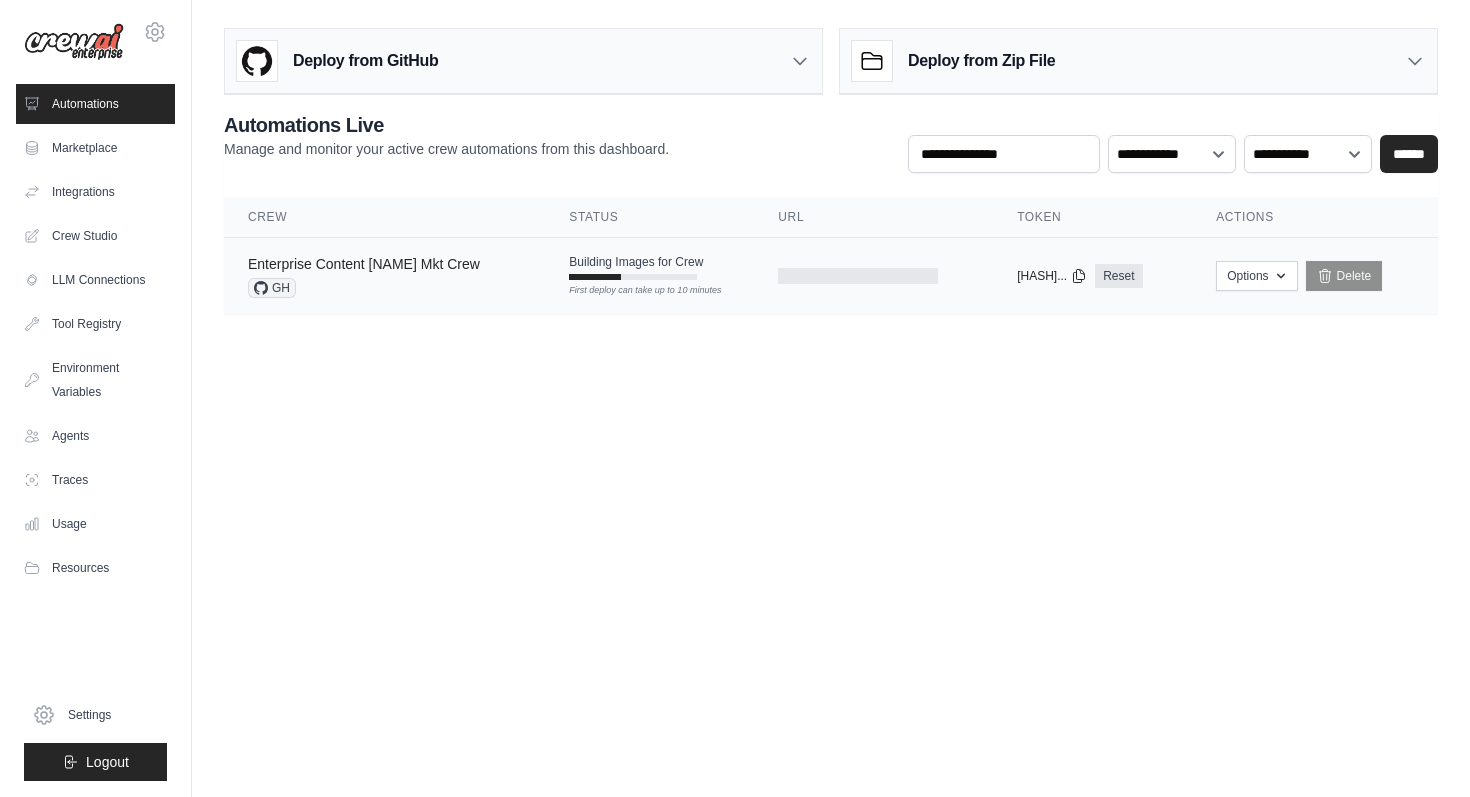click on "Enterprise Content [NAME] Mkt Crew" at bounding box center [364, 264] 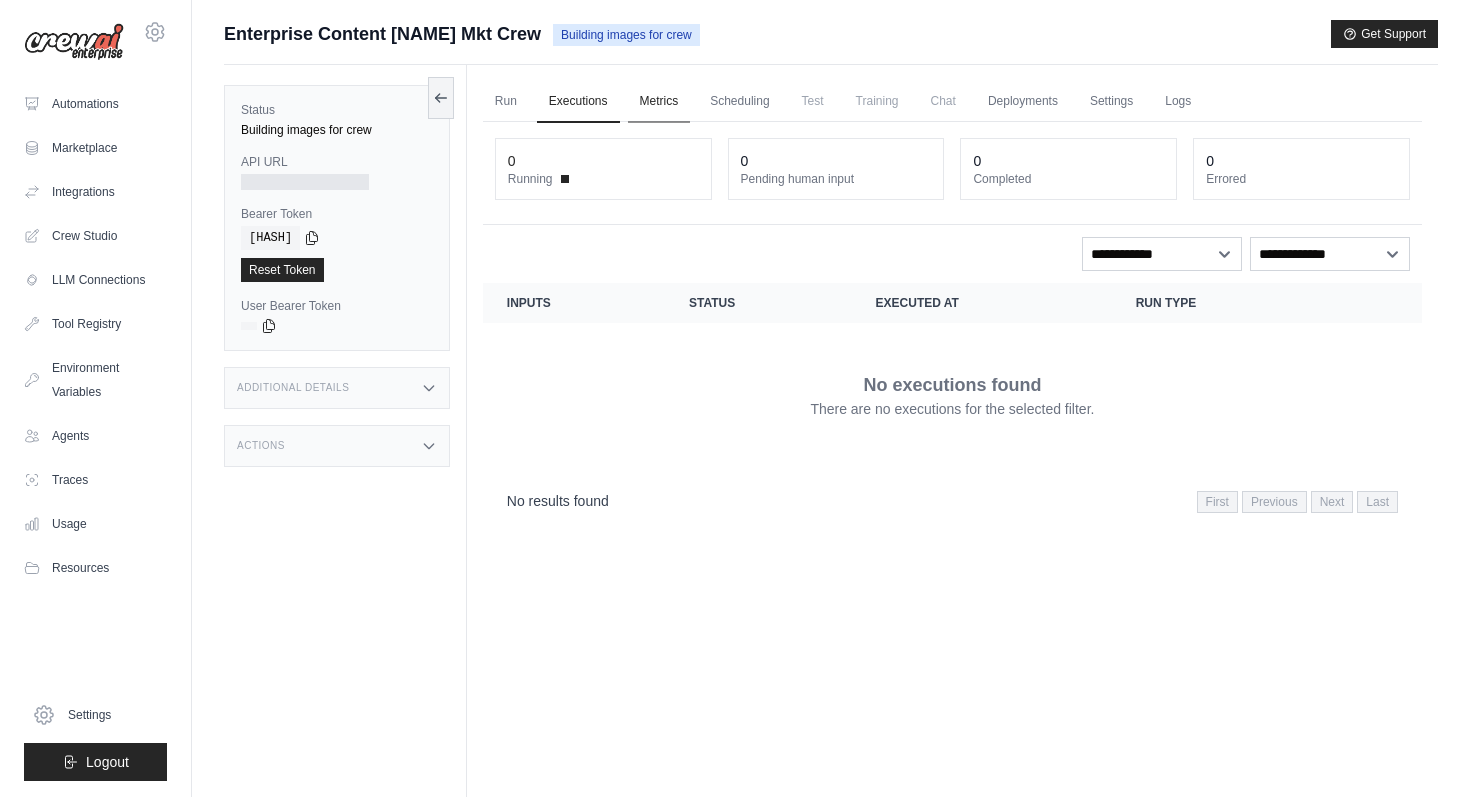 click on "Metrics" at bounding box center (659, 102) 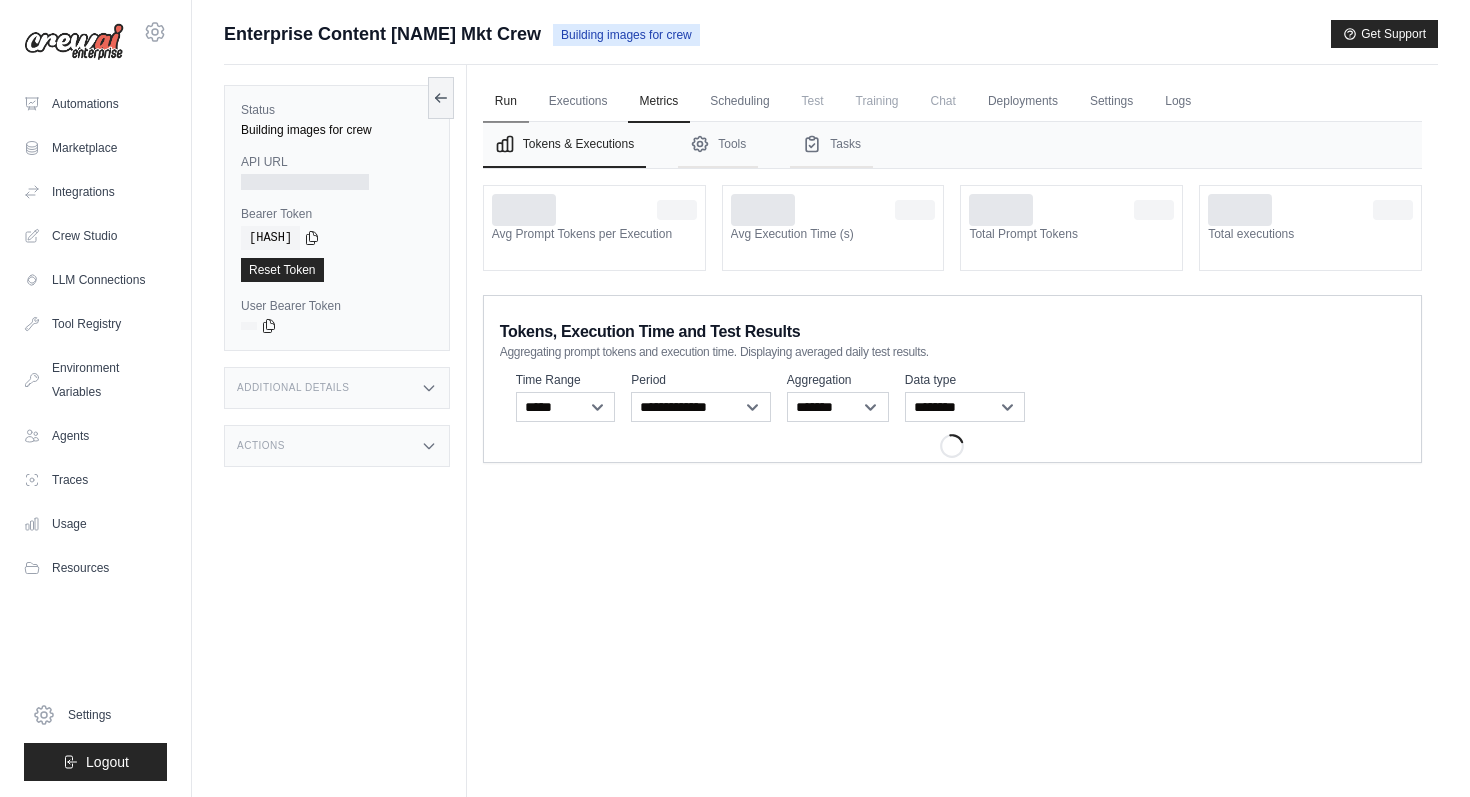 click on "Run" at bounding box center (506, 102) 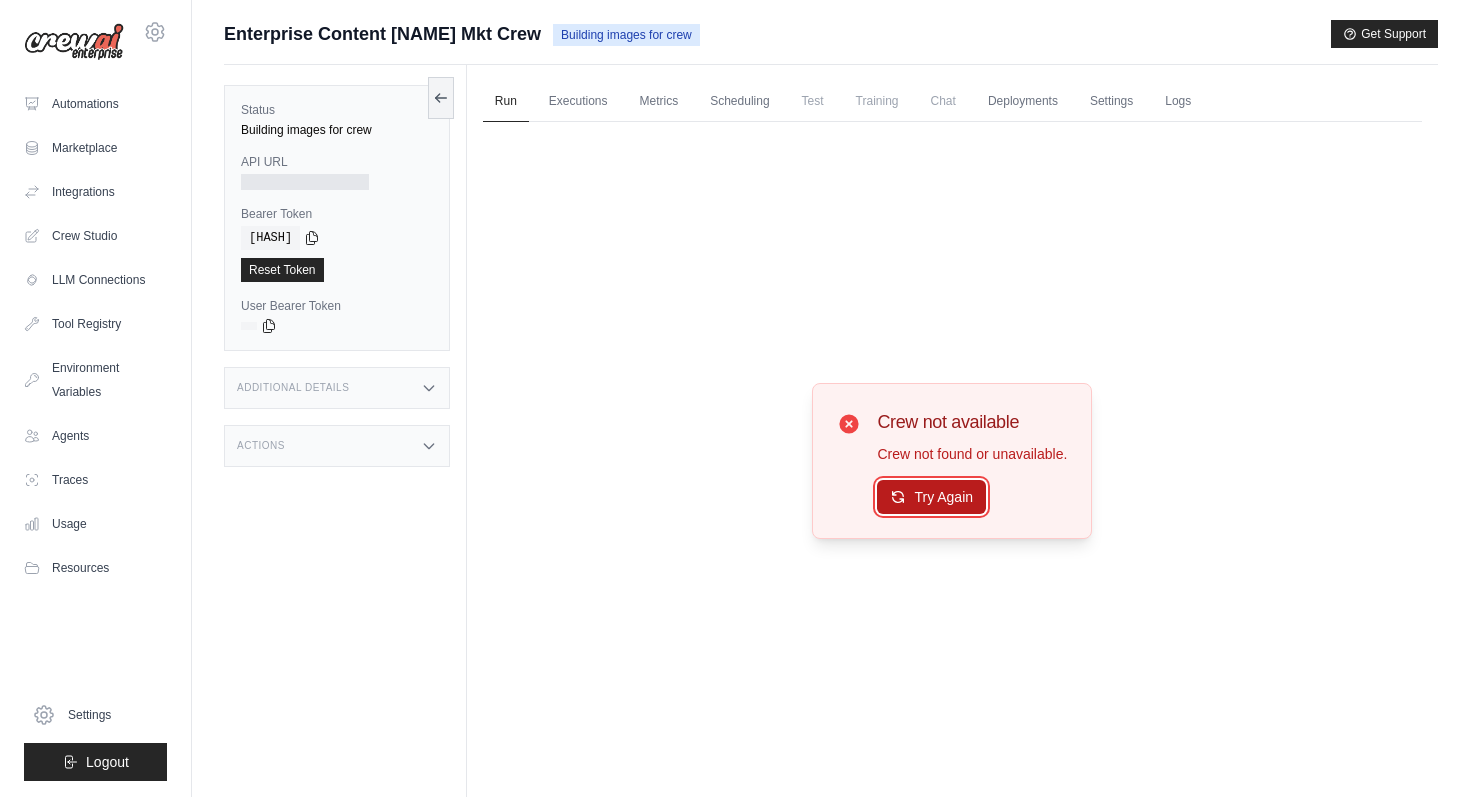 click on "Try Again" at bounding box center [931, 497] 